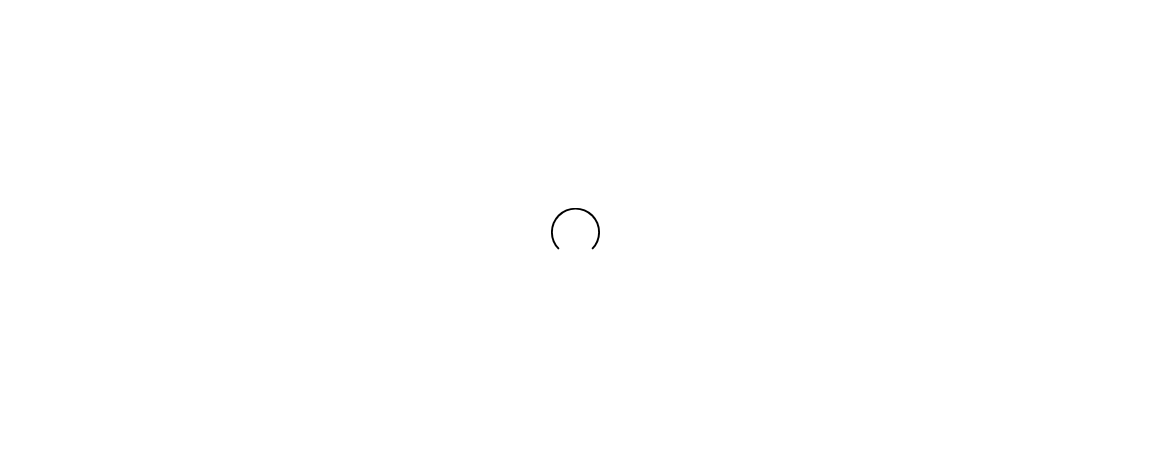 scroll, scrollTop: 0, scrollLeft: 0, axis: both 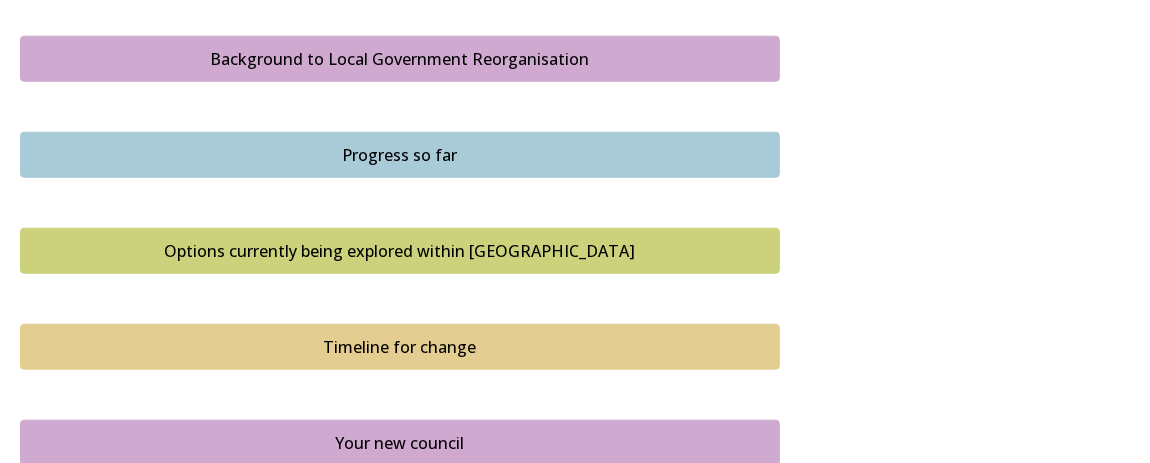 click on "Background to Local Government Reorganisation" at bounding box center [400, 59] 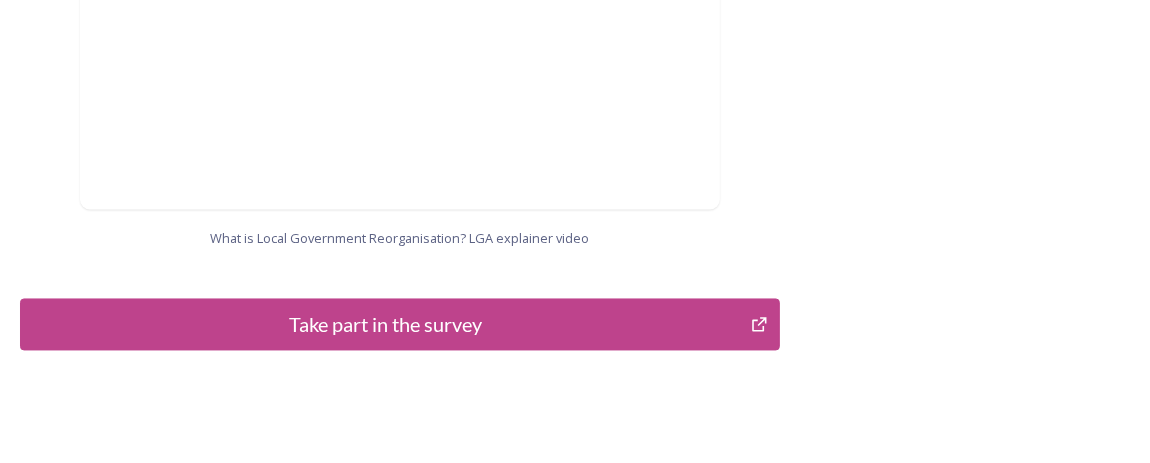 scroll, scrollTop: 2393, scrollLeft: 0, axis: vertical 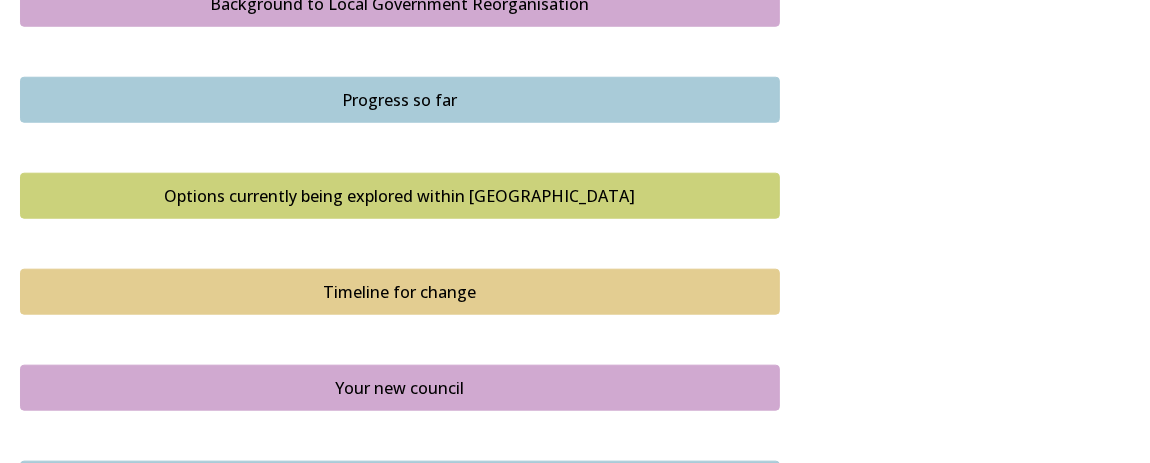 click on "Options currently being explored within West Sussex" at bounding box center [400, 196] 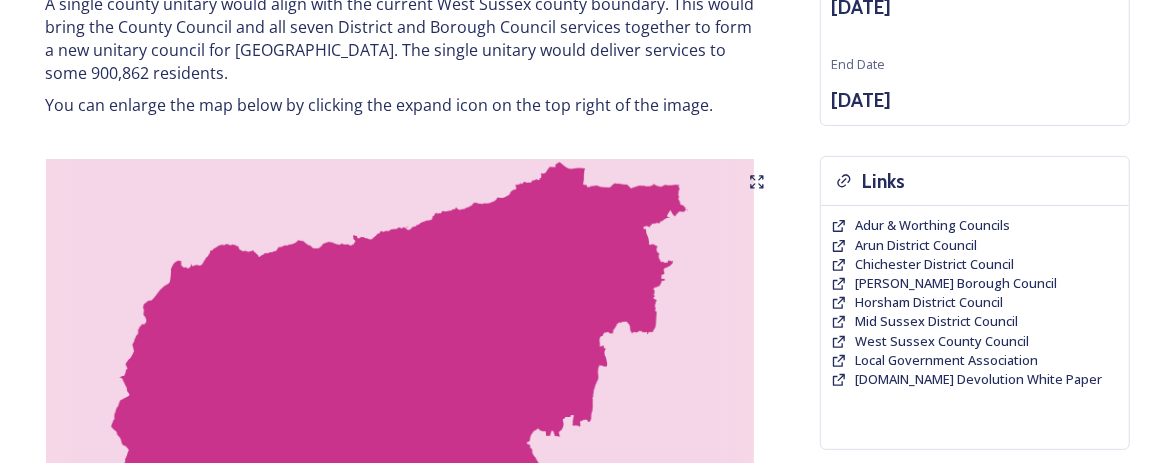 scroll, scrollTop: 375, scrollLeft: 0, axis: vertical 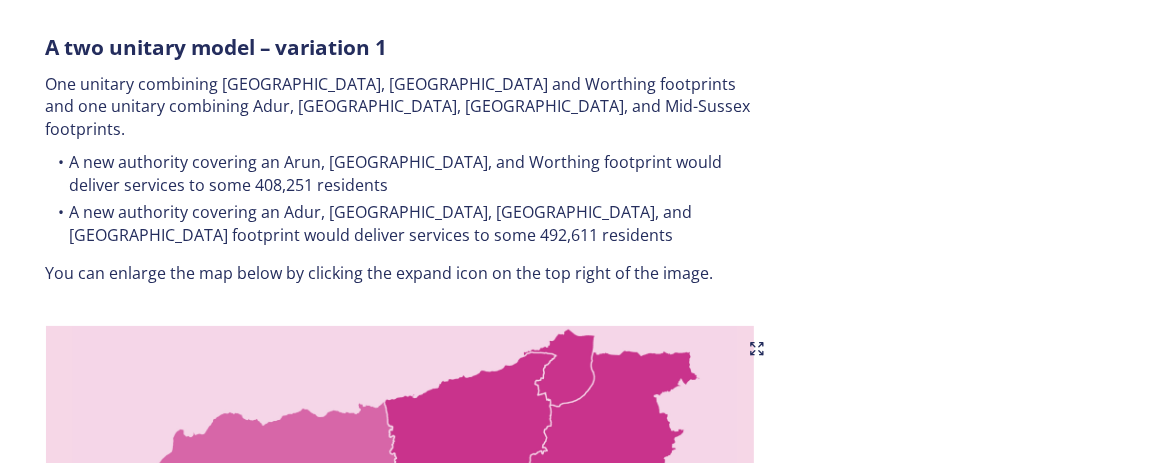 click on "Overview of options A single unitary model   A single county unitary would align with the current West Sussex county boundary. This would bring the County Council and all seven District and Borough Council services together to form a new unitary council for West Sussex. The single unitary would deliver services to some 900,862 residents. You can enlarge the map below by clicking the expand icon on the top right of the image. A single unitary model covering the complete West Sussex footprint in dark pink. A two unitary model – variation 1 One unitary combining Arun, Chichester and Worthing footprints and one unitary combining Adur, Crawley, Horsham, and Mid-Sussex footprints. A new authority covering an Arun, Chichester, and Worthing footprint would deliver services to some 408,251 residents   A new authority covering an Adur, Crawley, Horsham, and Mid Sussex footprint would deliver services to some 492,611 residents    A two unitary model – variation 2     Our area    Scale         File Type:" at bounding box center (575, 1385) 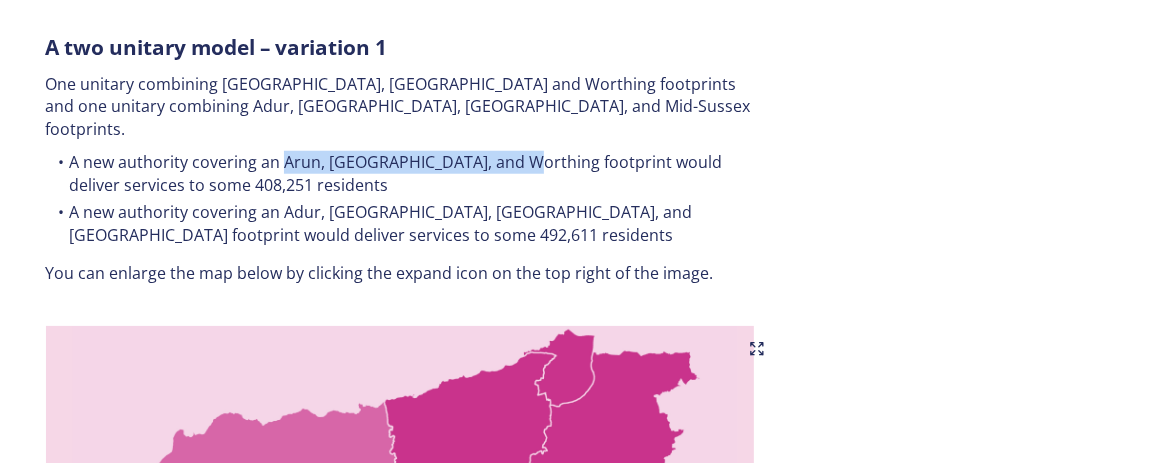 drag, startPoint x: 281, startPoint y: 135, endPoint x: 514, endPoint y: 137, distance: 233.00859 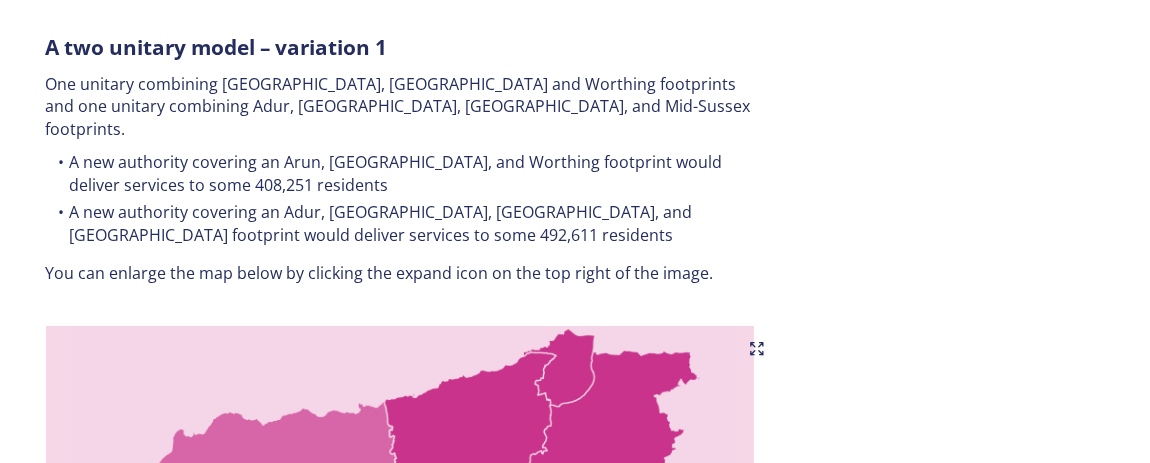 click on "A new authority covering an Arun, Chichester, and Worthing footprint would deliver services to some 408,251 residents" at bounding box center (400, 173) 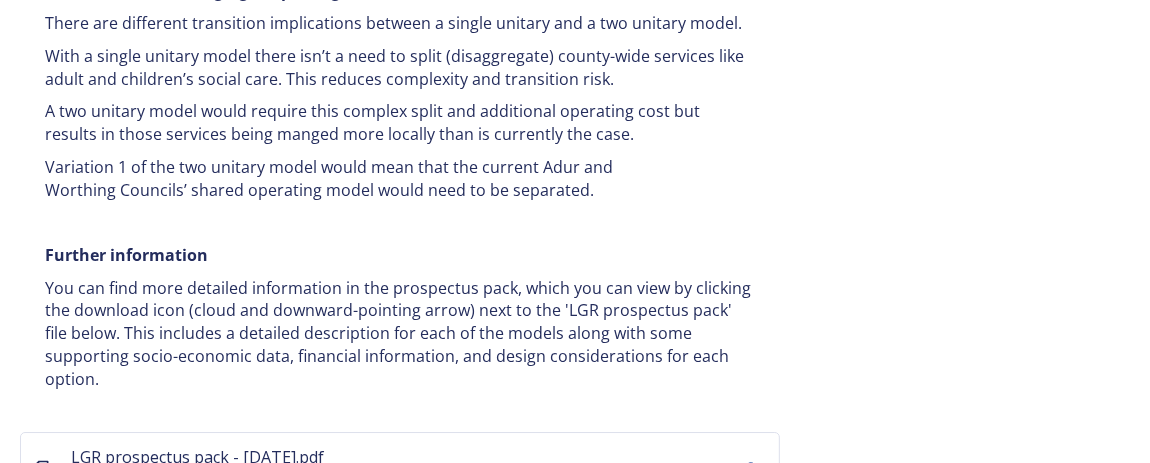 scroll, scrollTop: 4200, scrollLeft: 0, axis: vertical 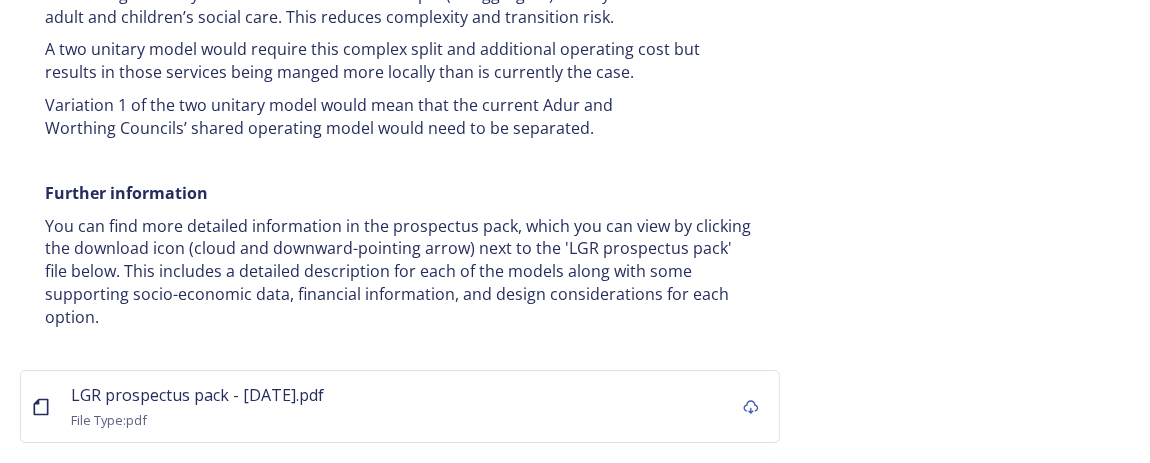 click on "Take part in the survey" at bounding box center [385, 489] 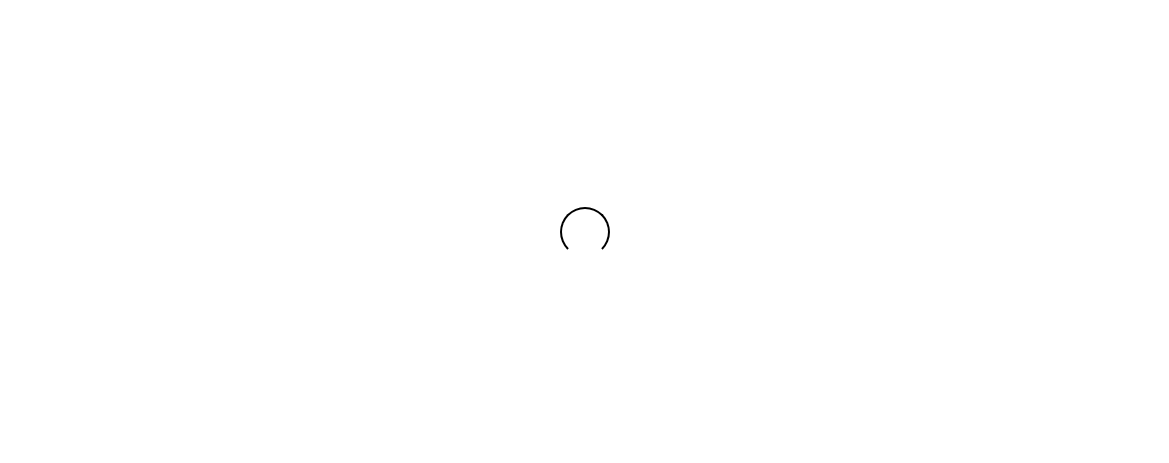 scroll, scrollTop: 0, scrollLeft: 0, axis: both 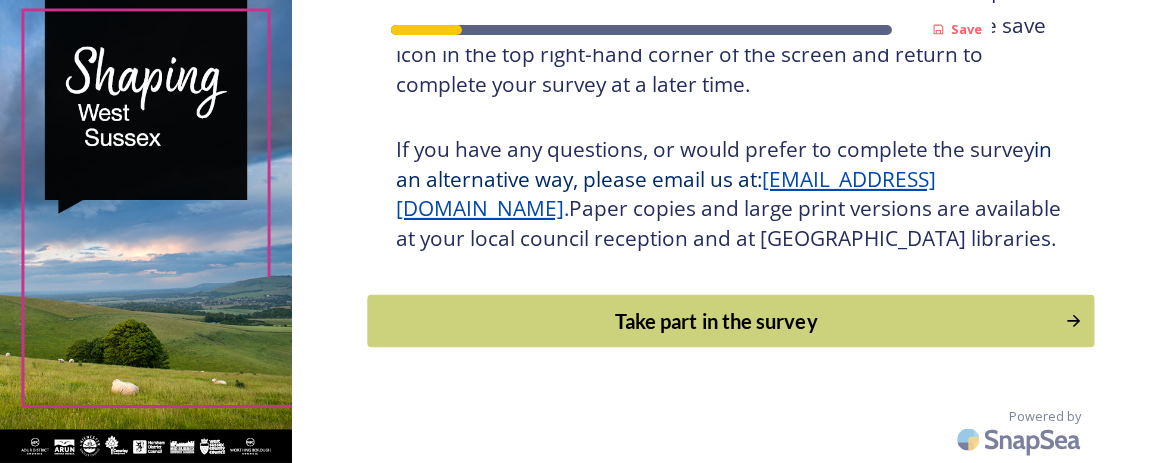 click on "Take part in the survey" at bounding box center (716, 321) 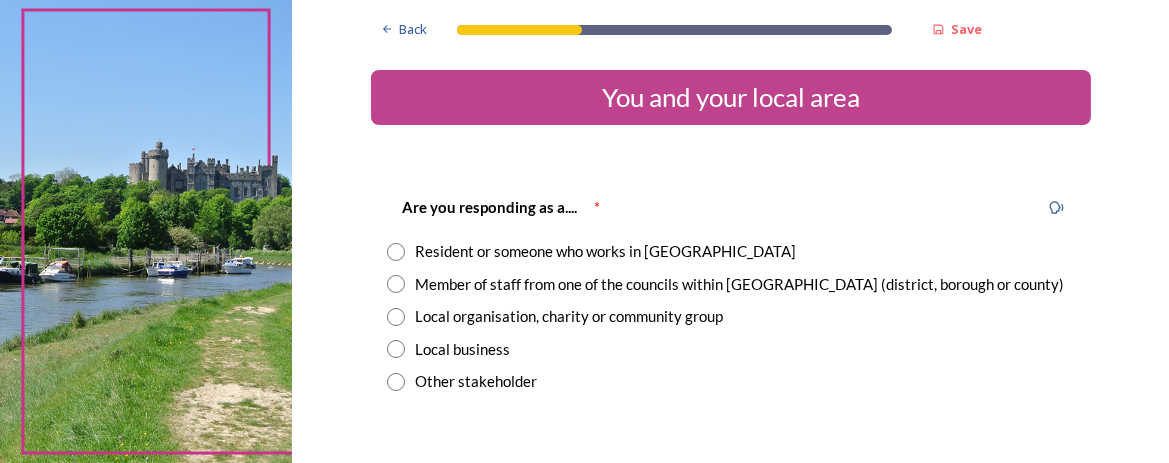 click at bounding box center [396, 252] 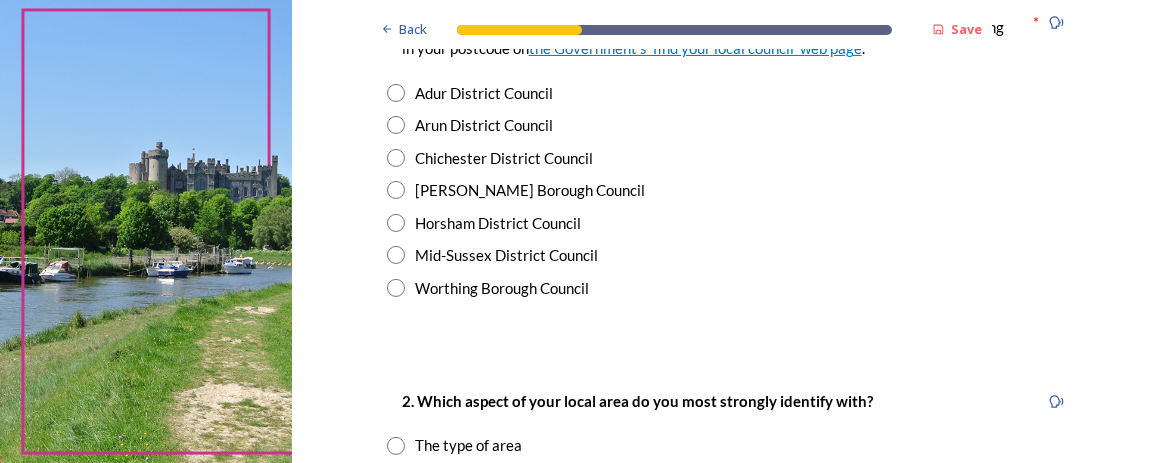 scroll, scrollTop: 375, scrollLeft: 0, axis: vertical 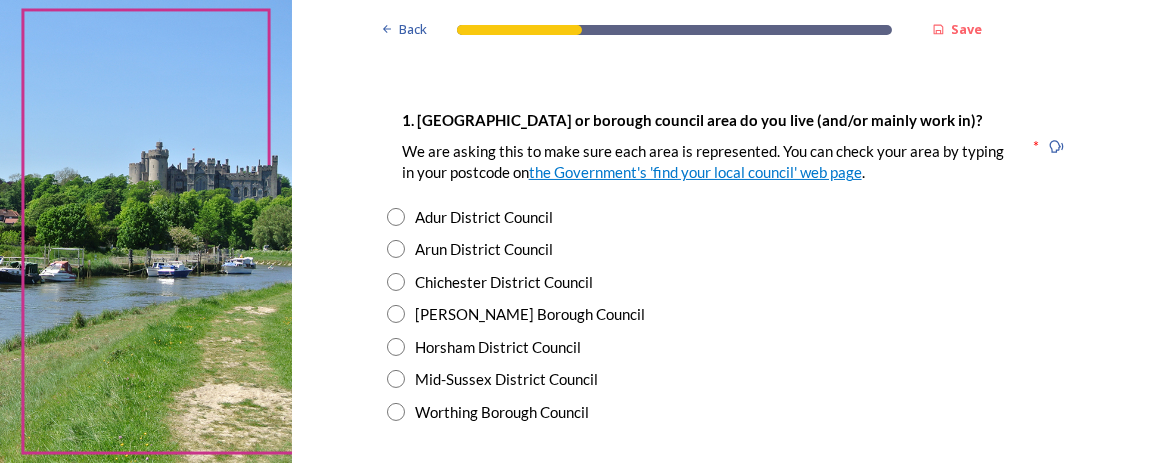click at bounding box center [396, 282] 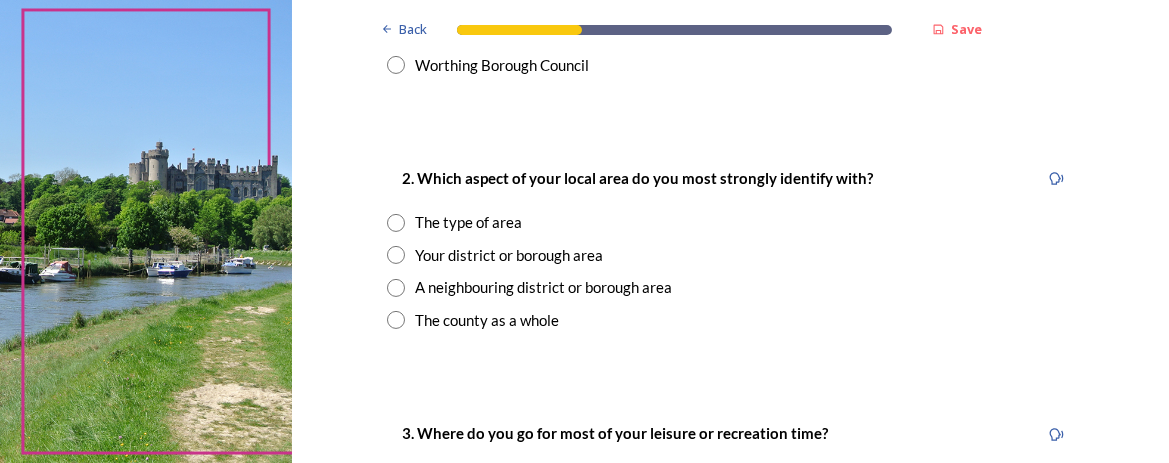 scroll, scrollTop: 750, scrollLeft: 0, axis: vertical 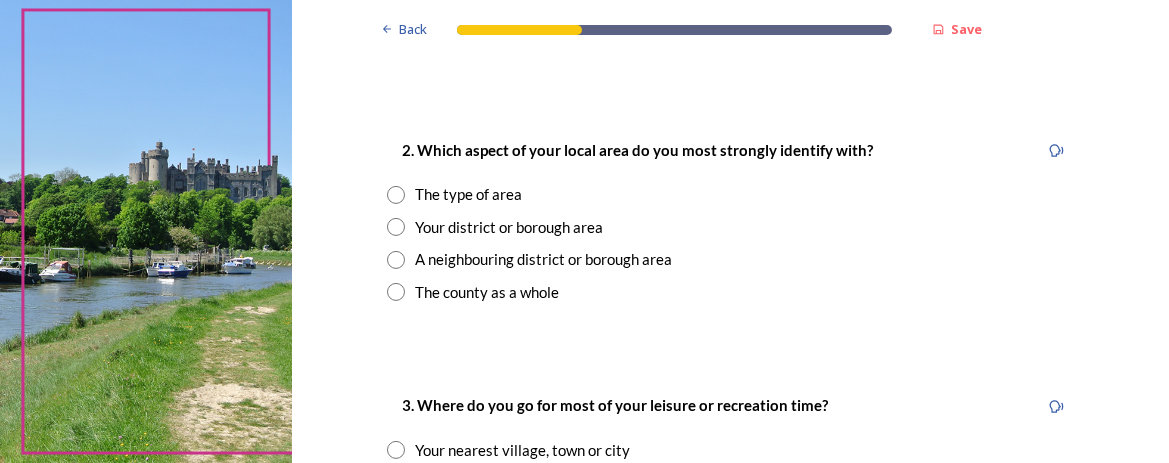 click at bounding box center (396, 195) 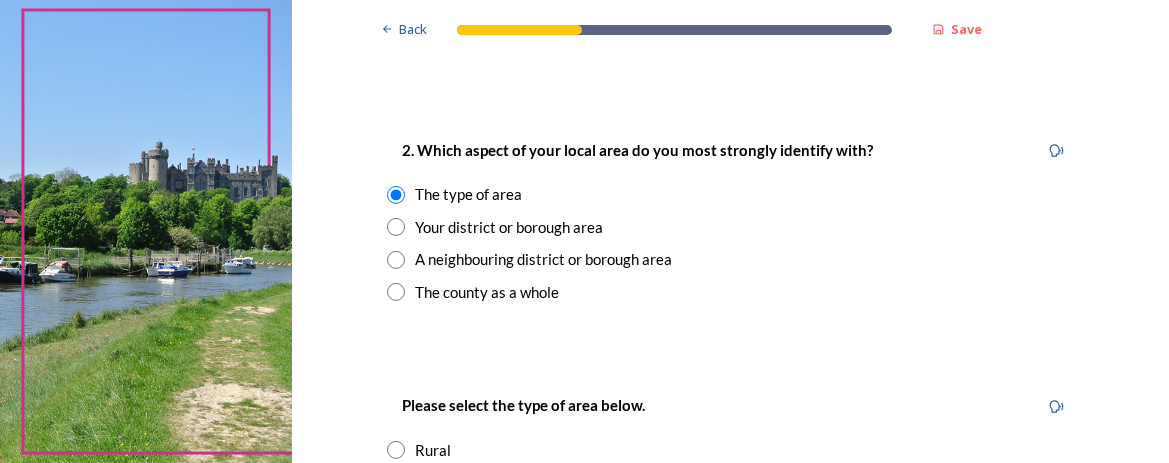 click at bounding box center (396, 227) 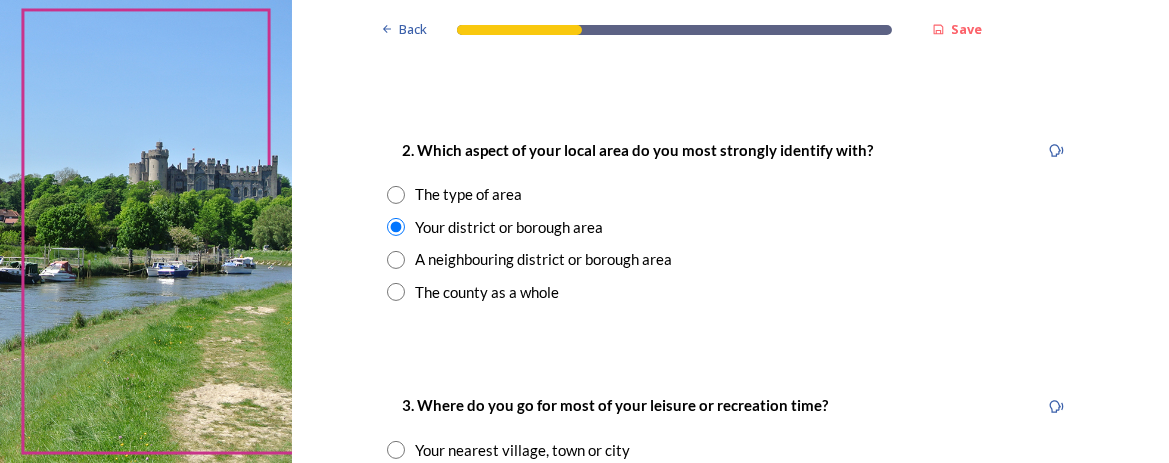 click at bounding box center [396, 195] 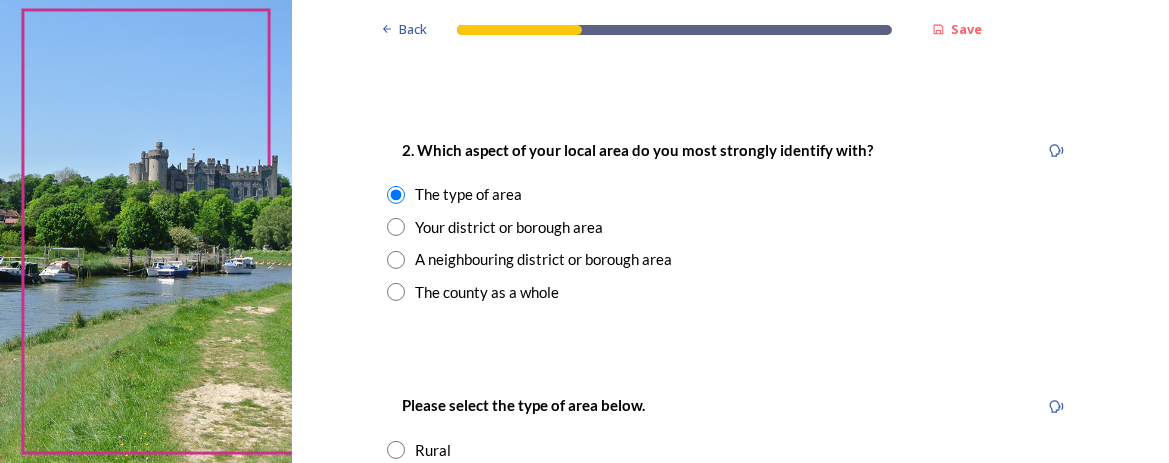 scroll, scrollTop: 999, scrollLeft: 0, axis: vertical 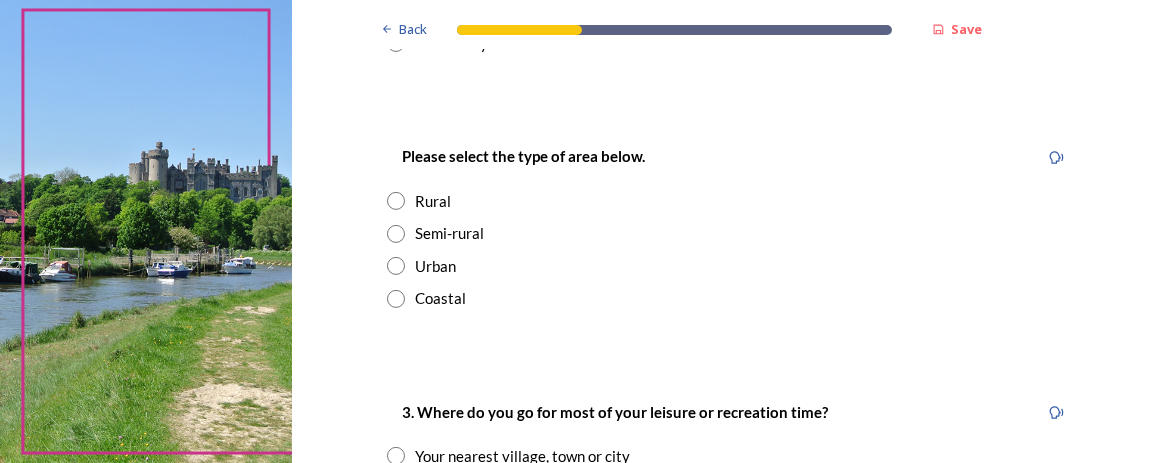 click at bounding box center (396, 266) 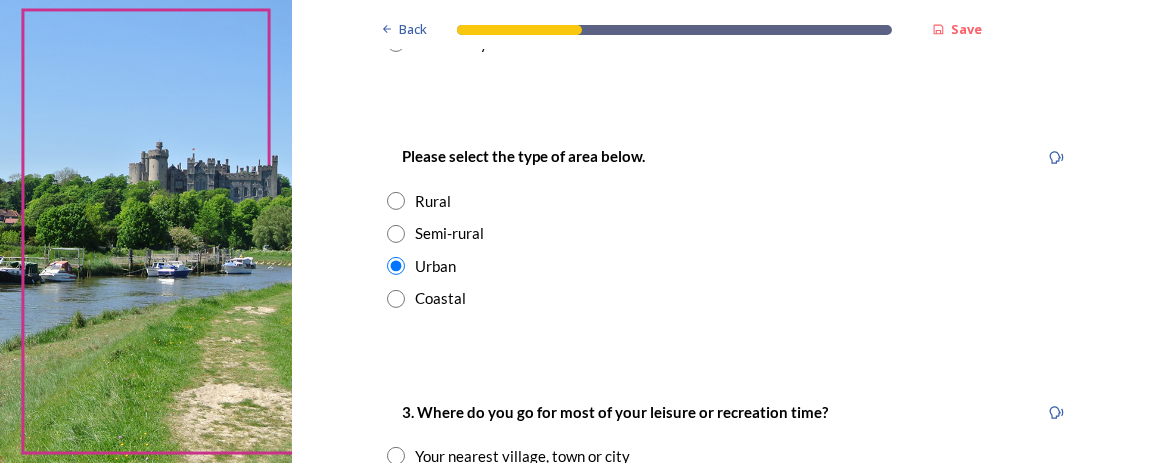 click at bounding box center (396, 234) 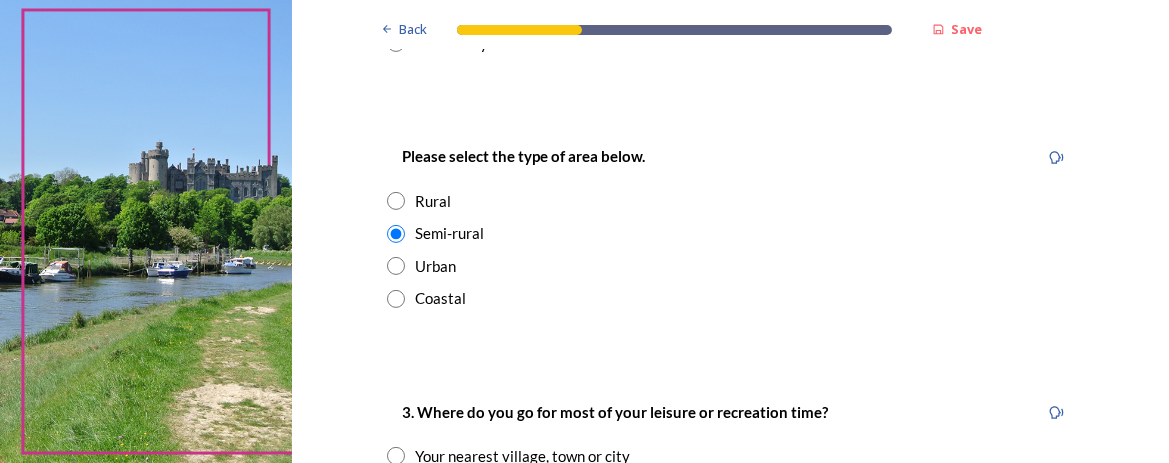 click at bounding box center (396, 201) 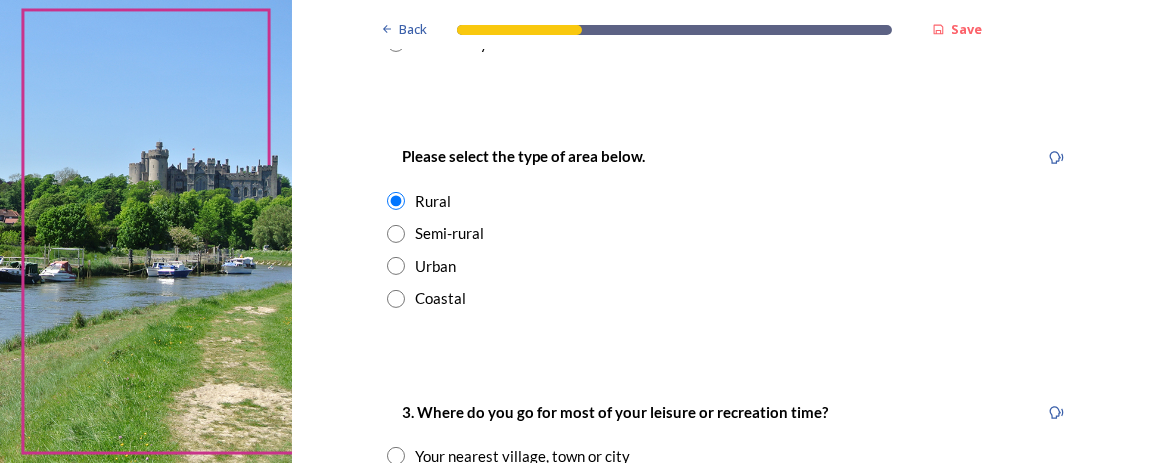 click at bounding box center [396, 299] 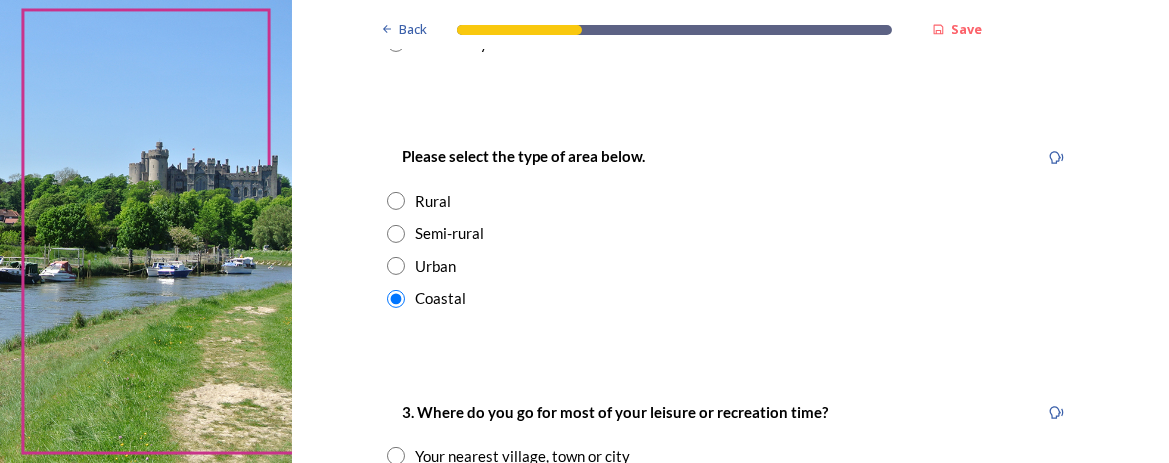 scroll, scrollTop: 875, scrollLeft: 0, axis: vertical 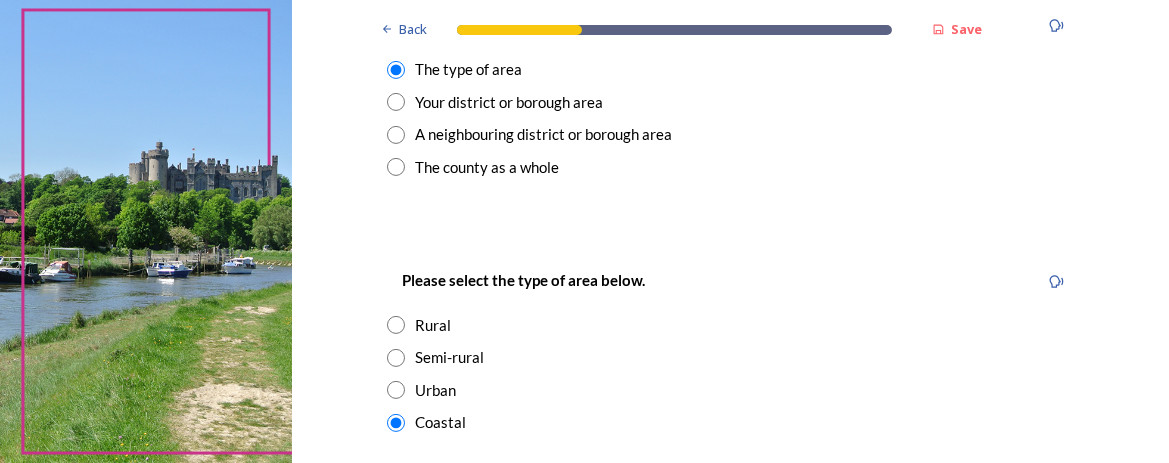 click at bounding box center [396, 102] 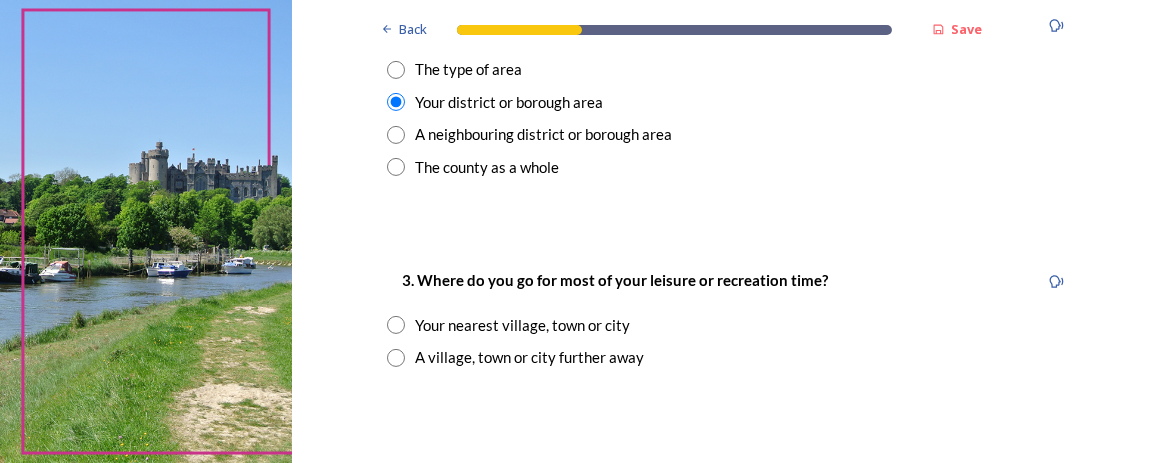 click at bounding box center [396, 135] 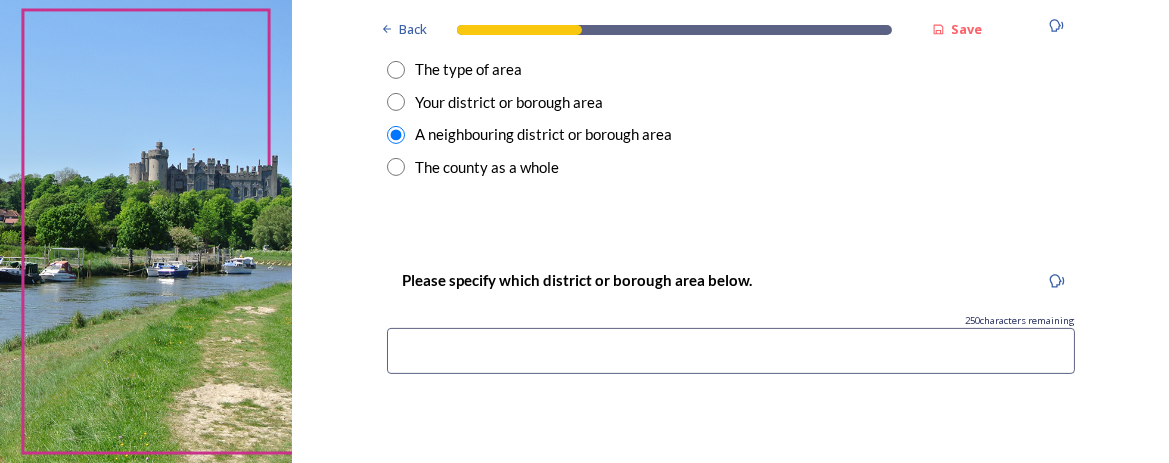 click at bounding box center (396, 167) 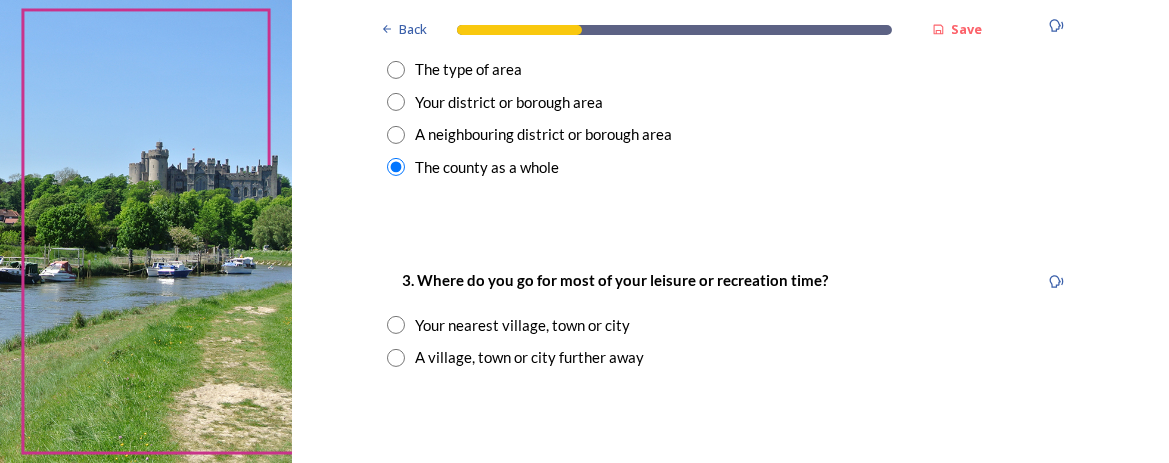 click at bounding box center (396, 70) 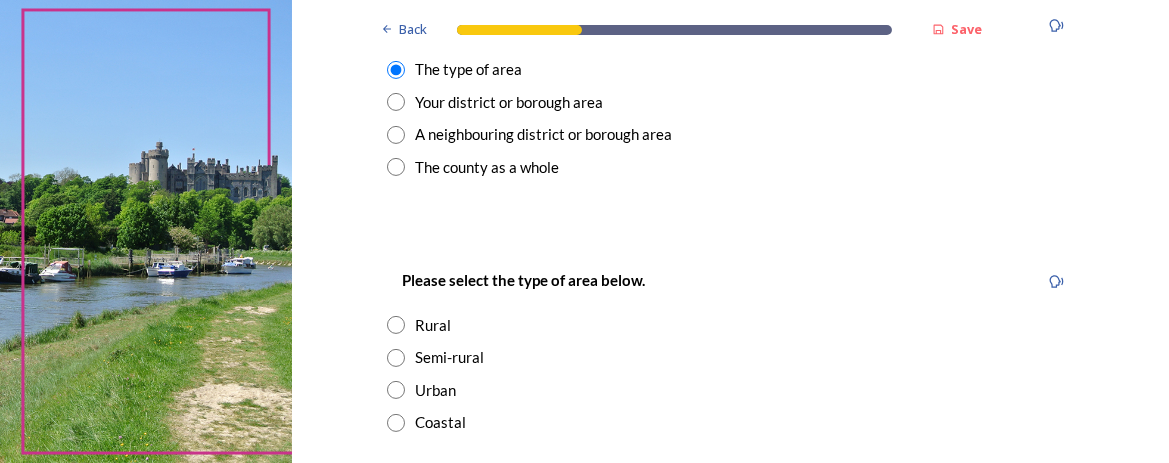 click at bounding box center [396, 390] 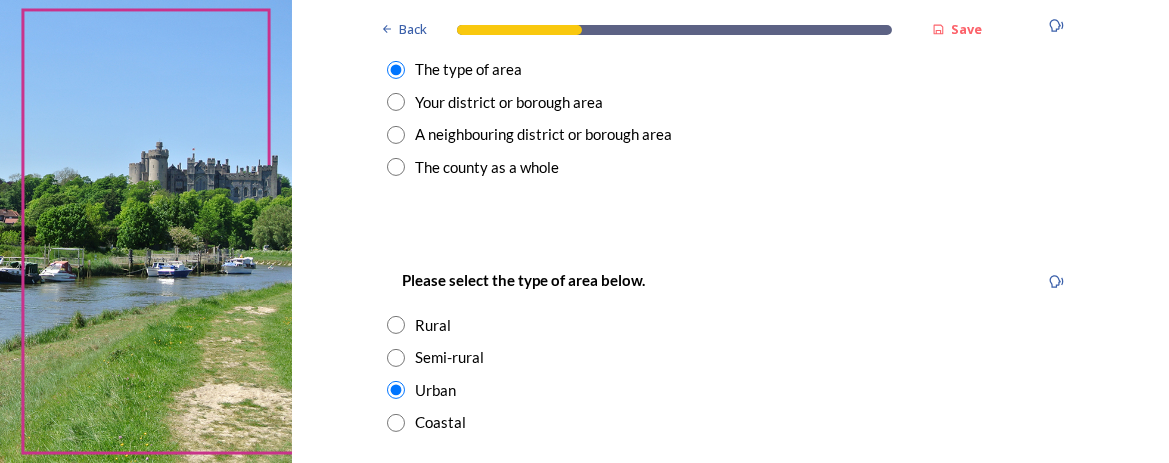 click at bounding box center [396, 423] 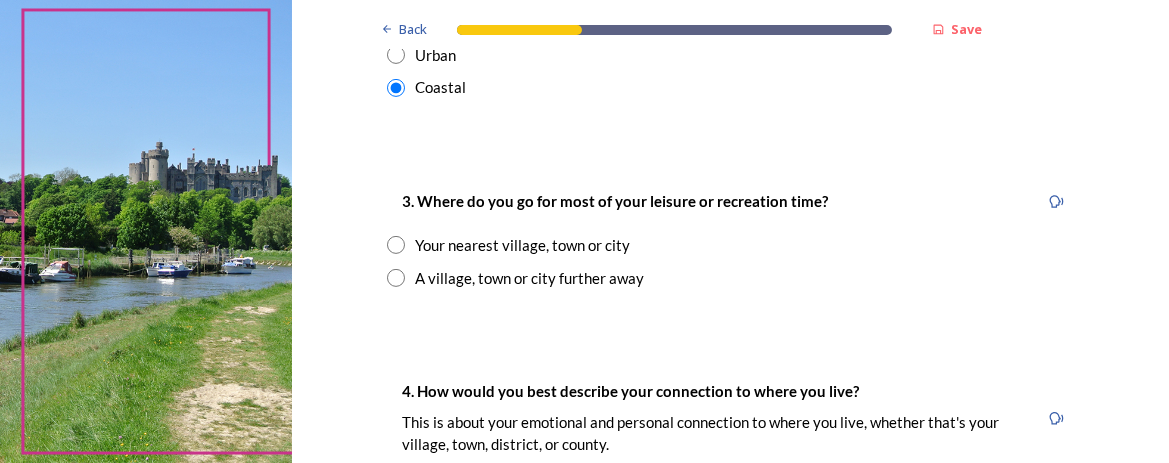 scroll, scrollTop: 1250, scrollLeft: 0, axis: vertical 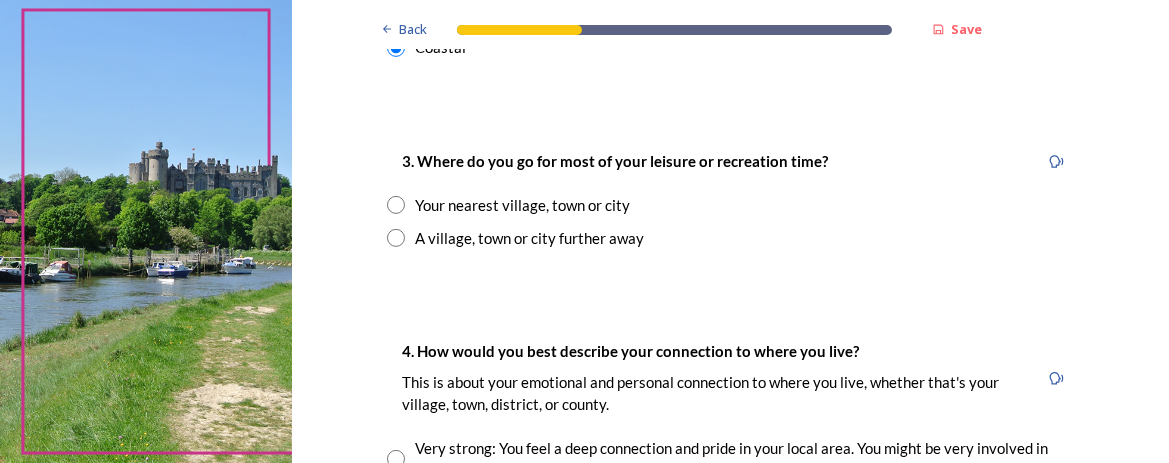 click at bounding box center (396, 205) 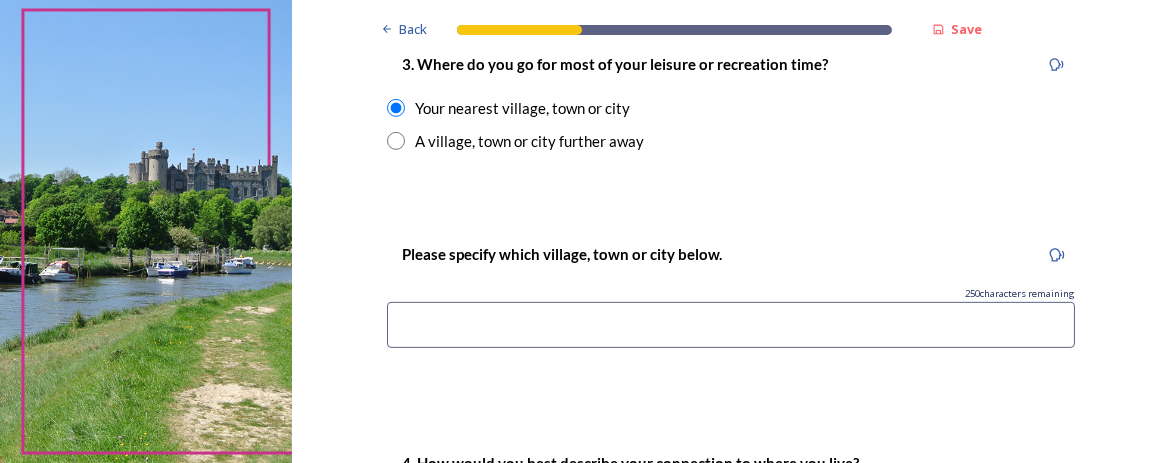 scroll, scrollTop: 1375, scrollLeft: 0, axis: vertical 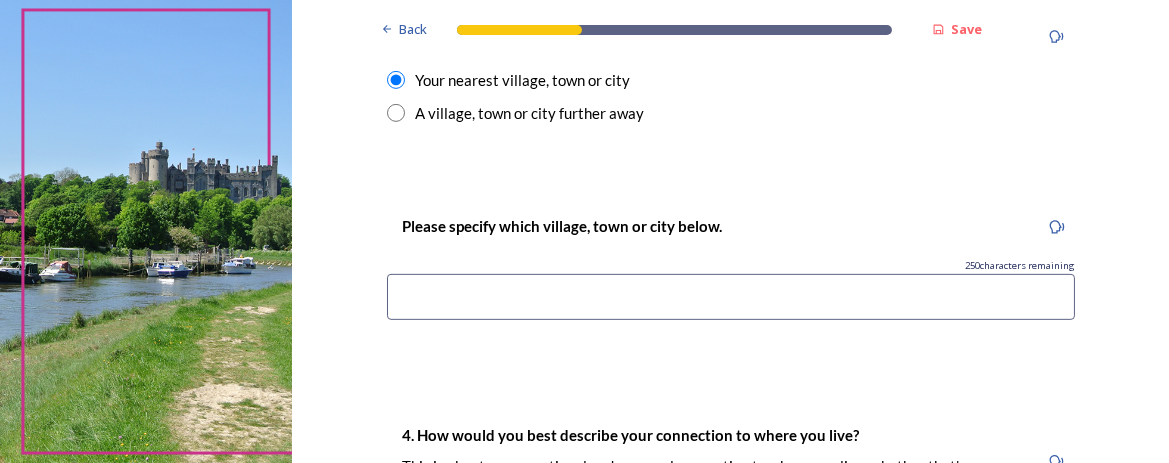 click at bounding box center (731, 297) 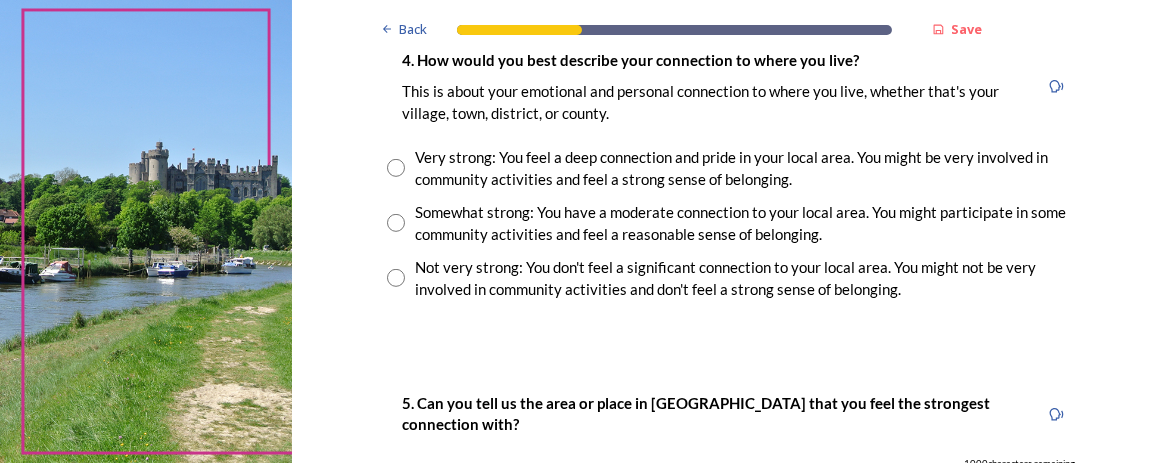 scroll, scrollTop: 1625, scrollLeft: 0, axis: vertical 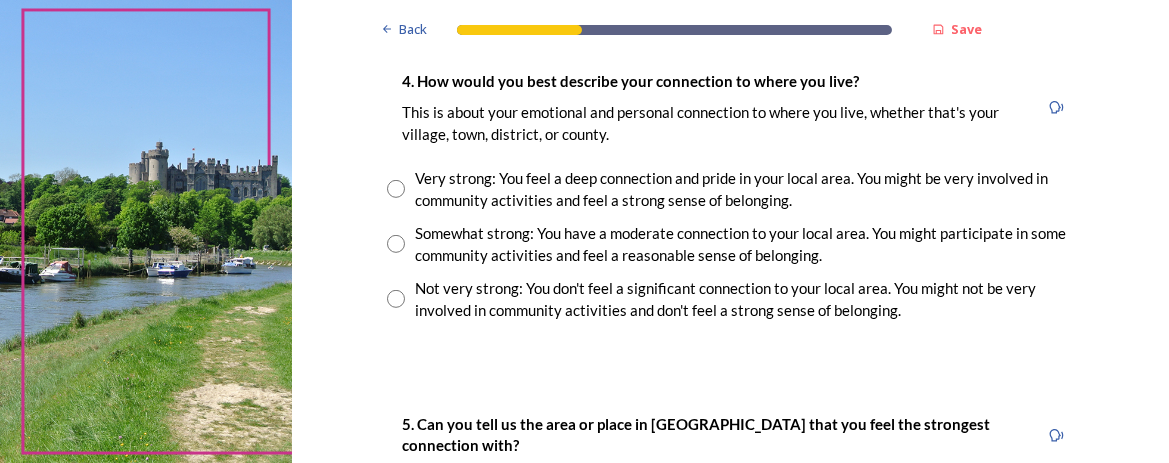 type on "Bognor Regis" 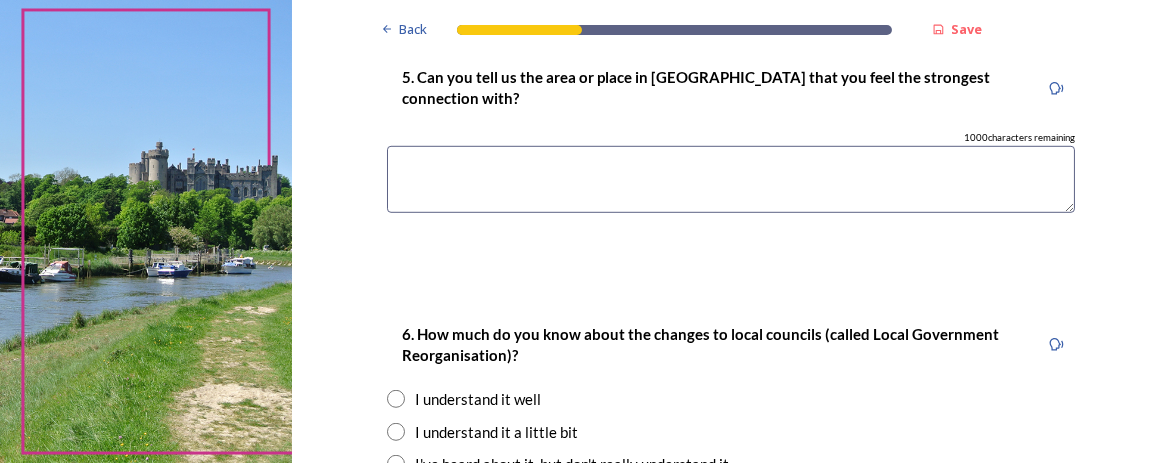 scroll, scrollTop: 2105, scrollLeft: 0, axis: vertical 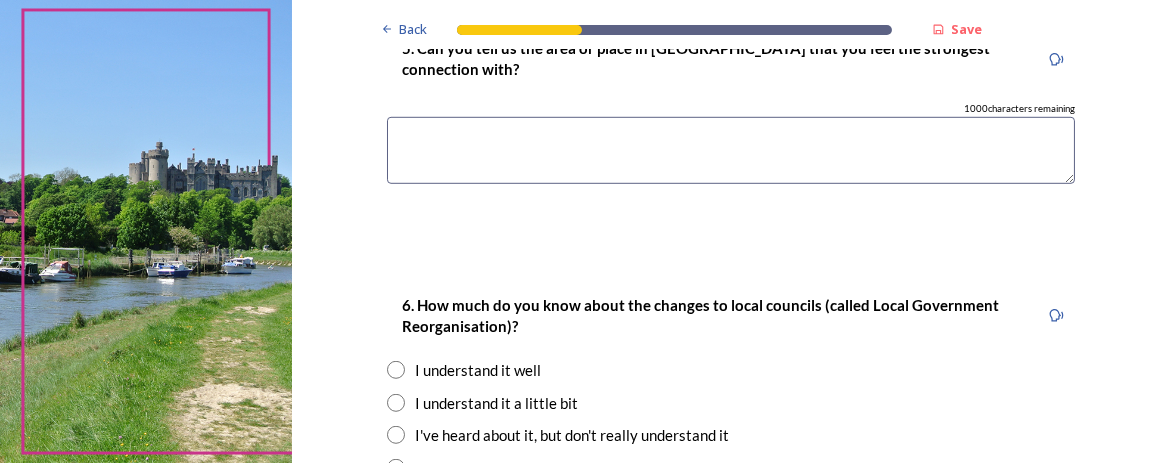 click at bounding box center [731, 150] 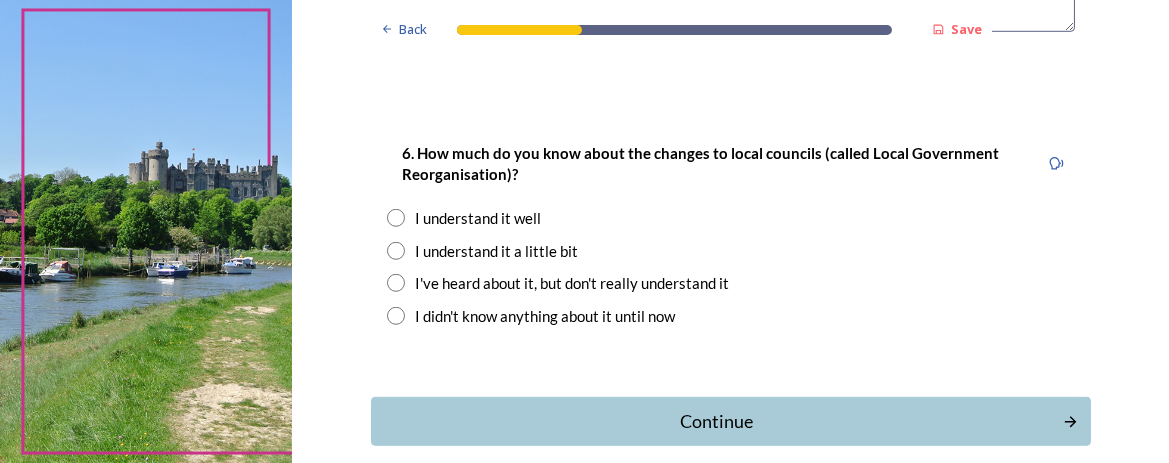 scroll, scrollTop: 2229, scrollLeft: 0, axis: vertical 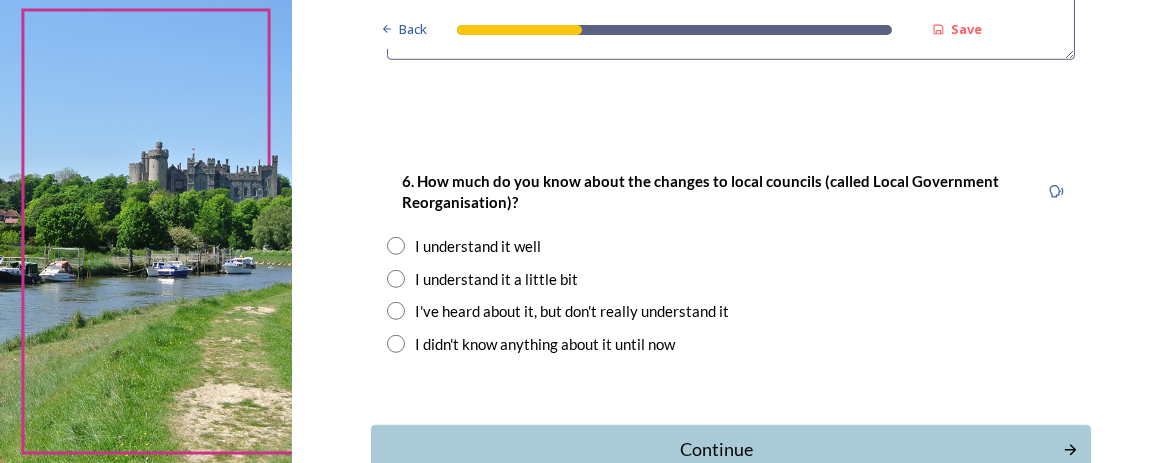 type on "Chichester and Bognor Regis" 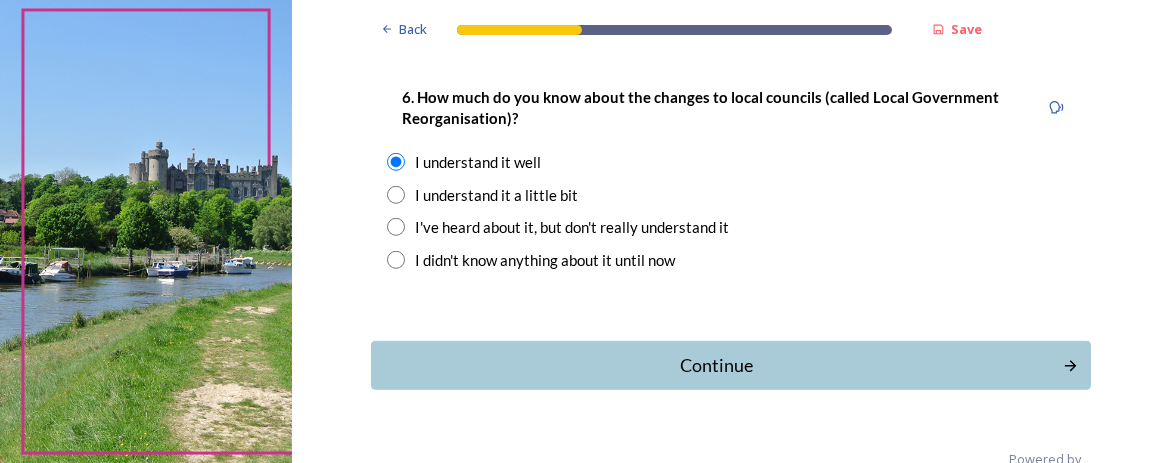 scroll, scrollTop: 2354, scrollLeft: 0, axis: vertical 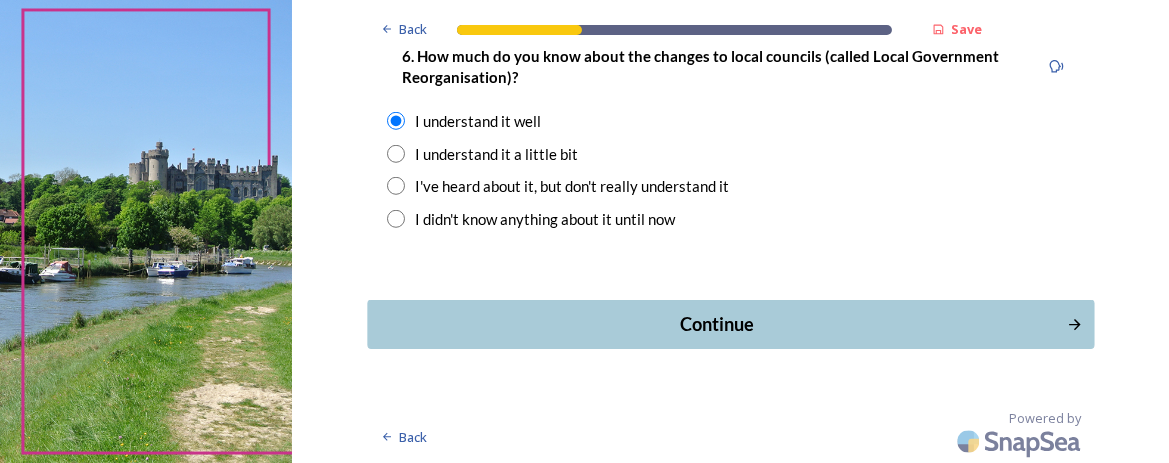 click on "Continue" at bounding box center (716, 324) 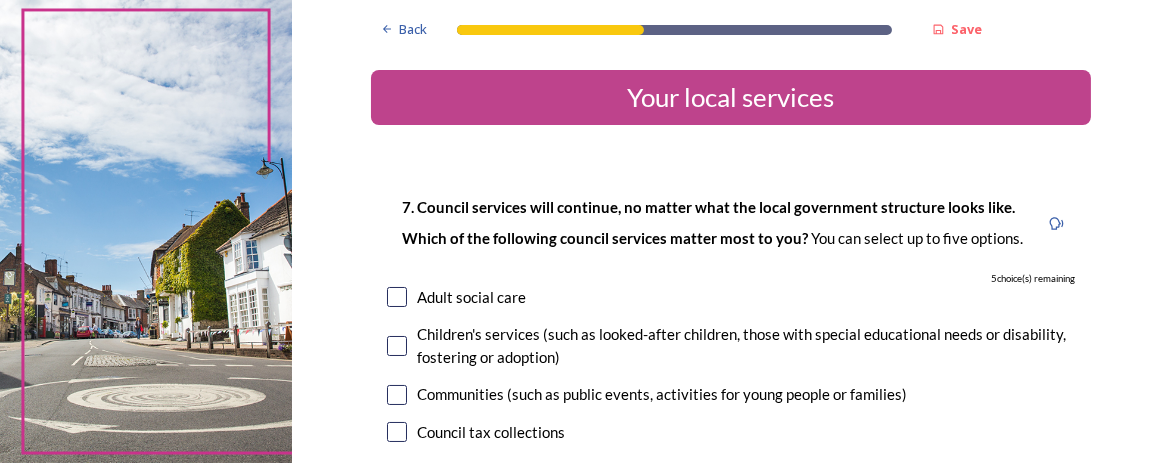 scroll, scrollTop: 125, scrollLeft: 0, axis: vertical 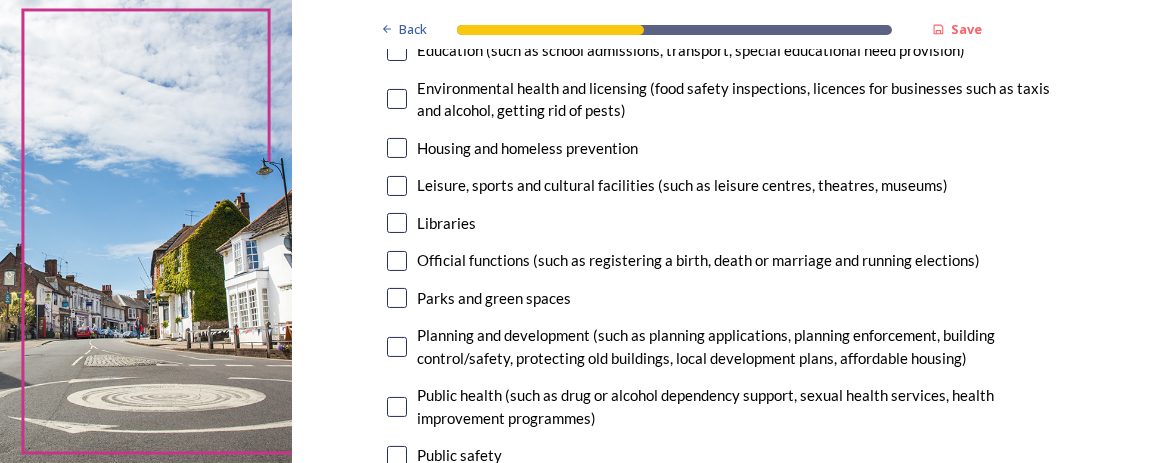 click at bounding box center [397, 148] 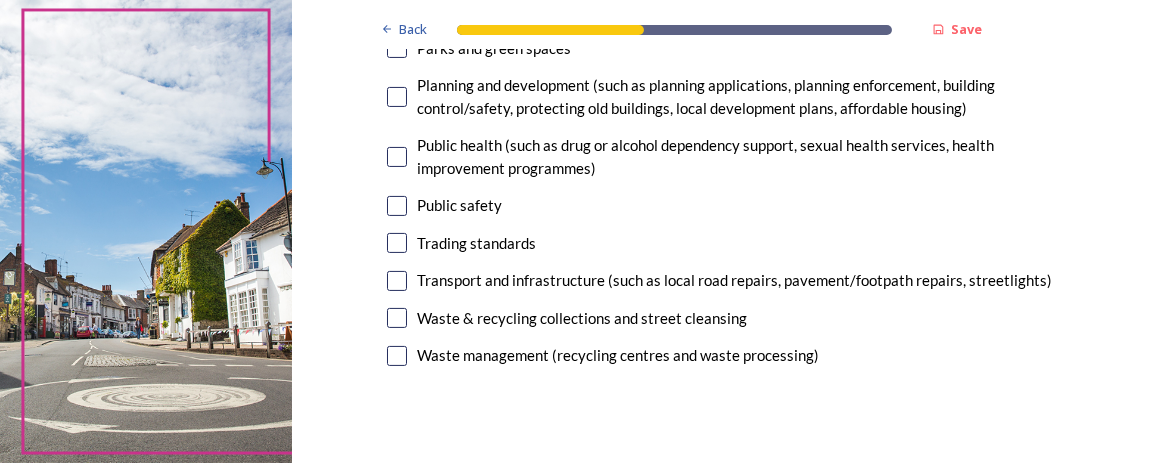 scroll, scrollTop: 605, scrollLeft: 0, axis: vertical 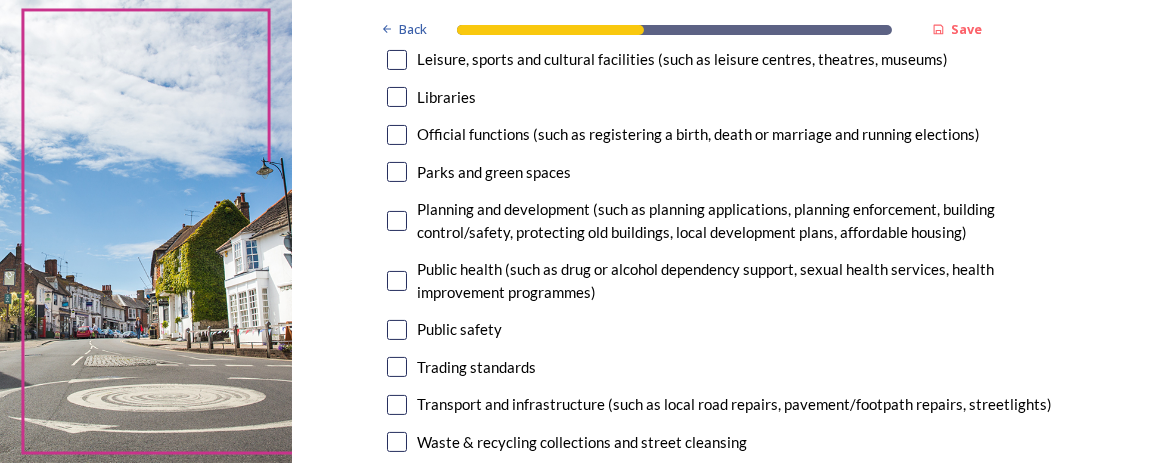 click at bounding box center (397, 172) 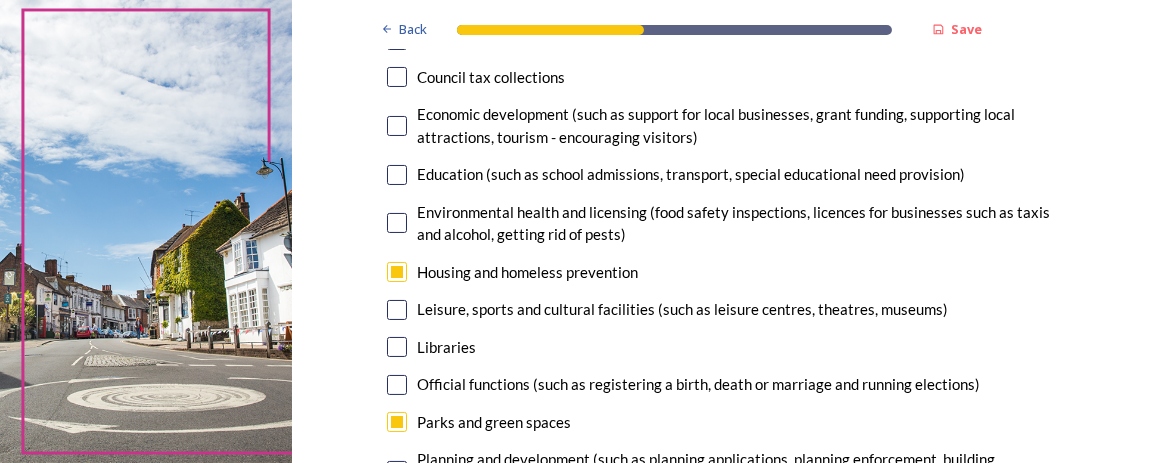 scroll, scrollTop: 229, scrollLeft: 0, axis: vertical 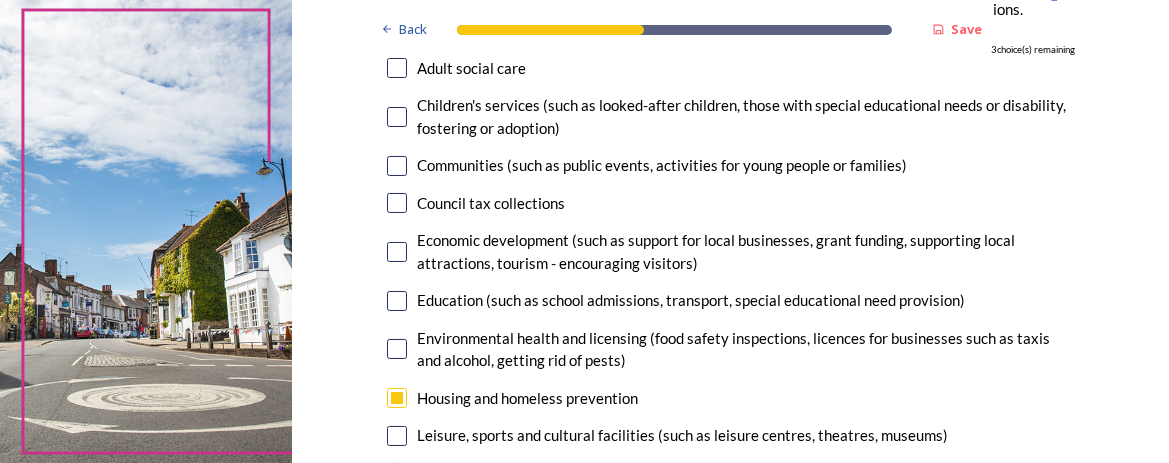 click at bounding box center [397, 68] 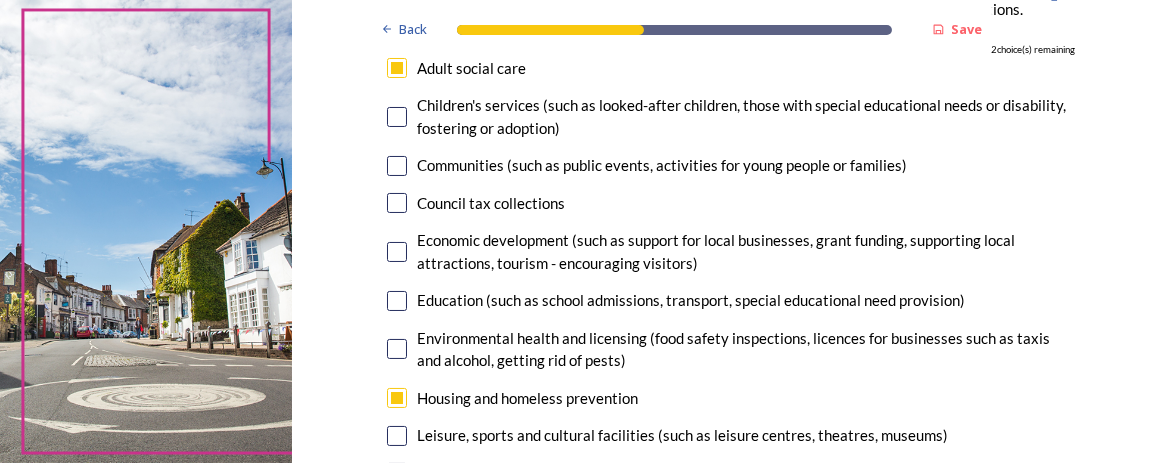 click at bounding box center [397, 117] 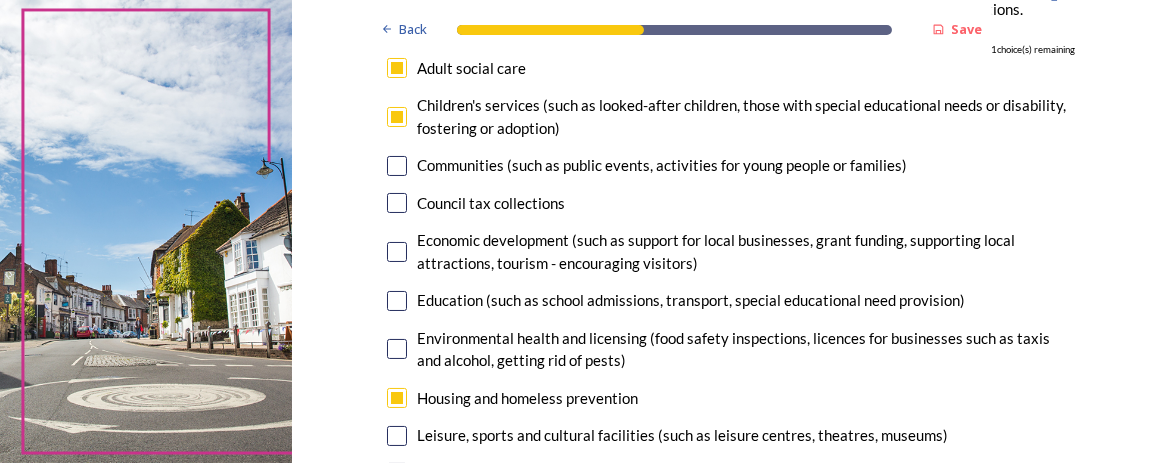 click at bounding box center [397, 166] 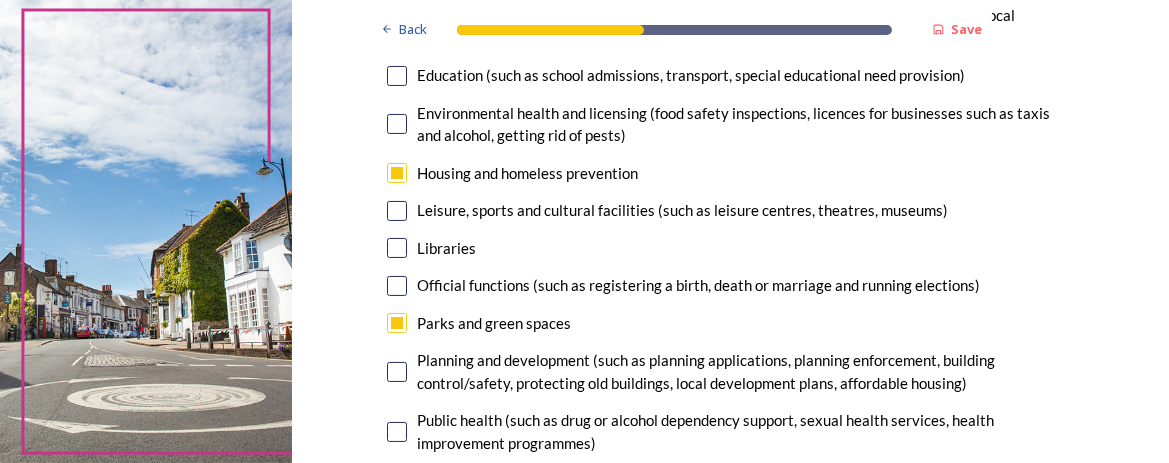 scroll, scrollTop: 479, scrollLeft: 0, axis: vertical 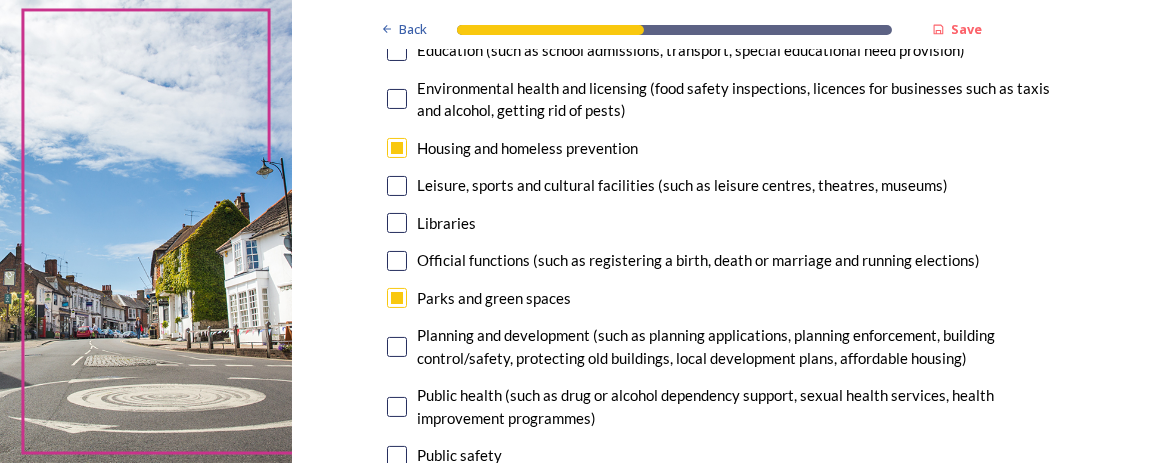 click at bounding box center (397, 186) 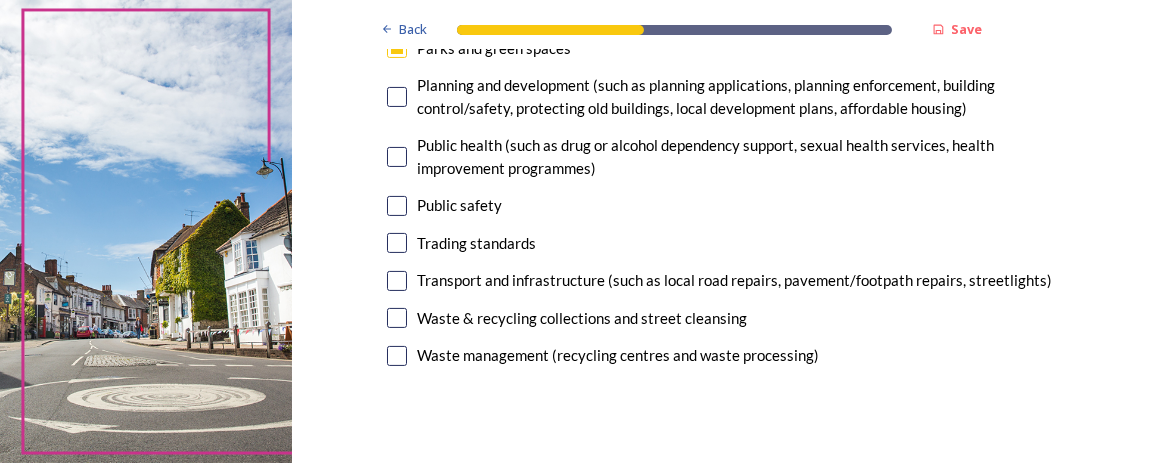 scroll, scrollTop: 605, scrollLeft: 0, axis: vertical 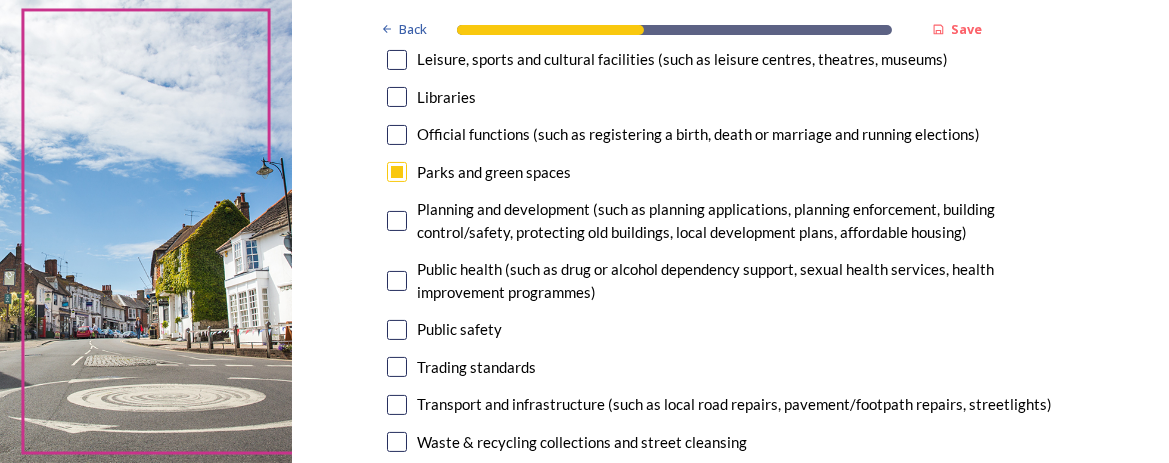 click at bounding box center (397, 172) 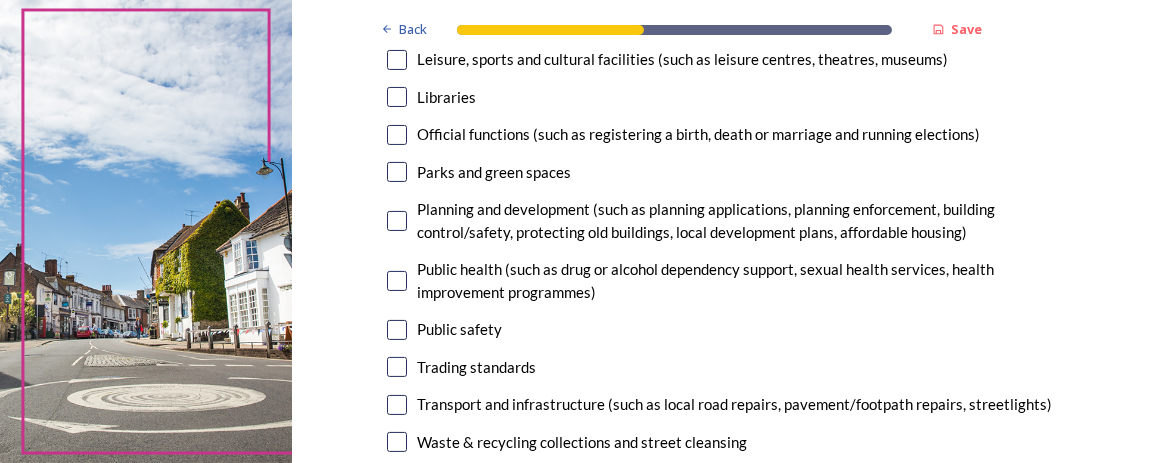click at bounding box center (397, 405) 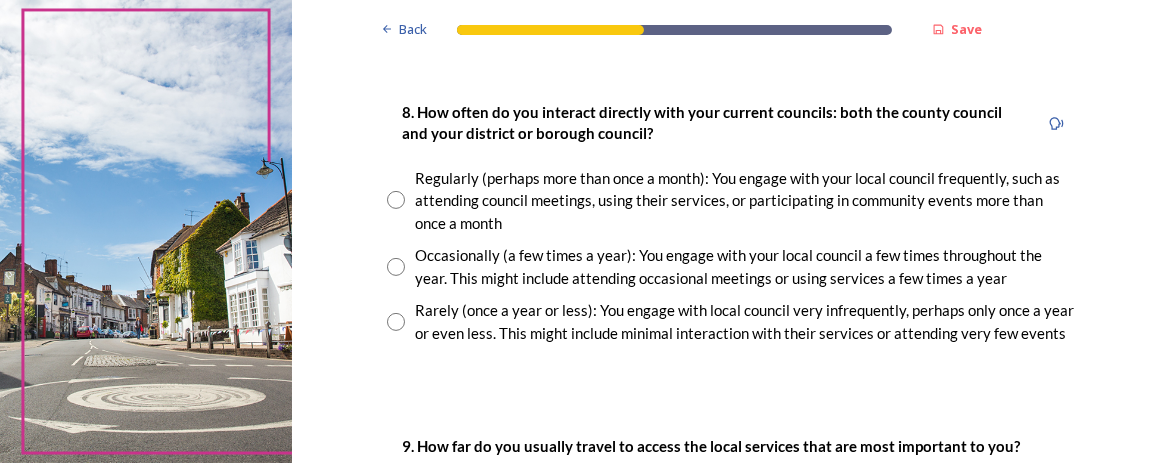 scroll, scrollTop: 1105, scrollLeft: 0, axis: vertical 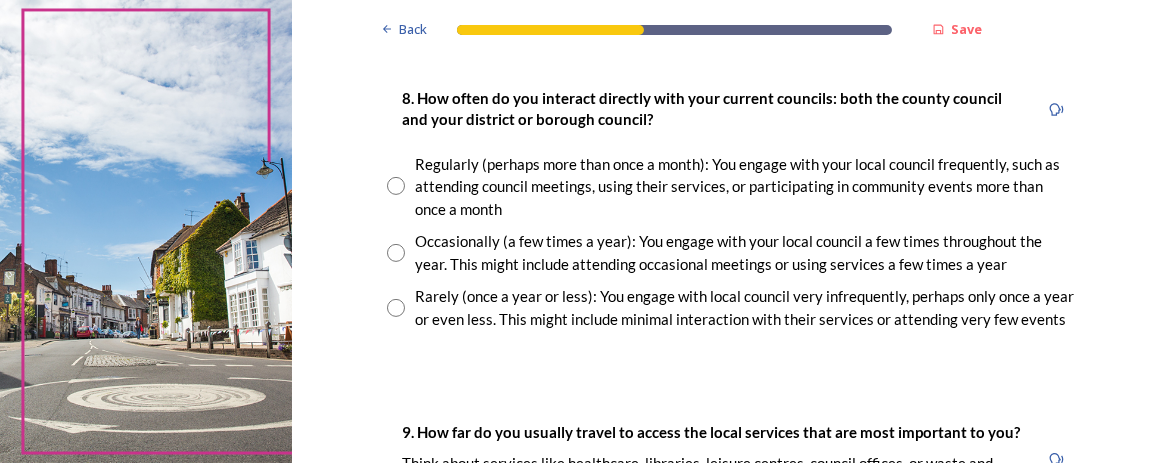 click at bounding box center [396, 253] 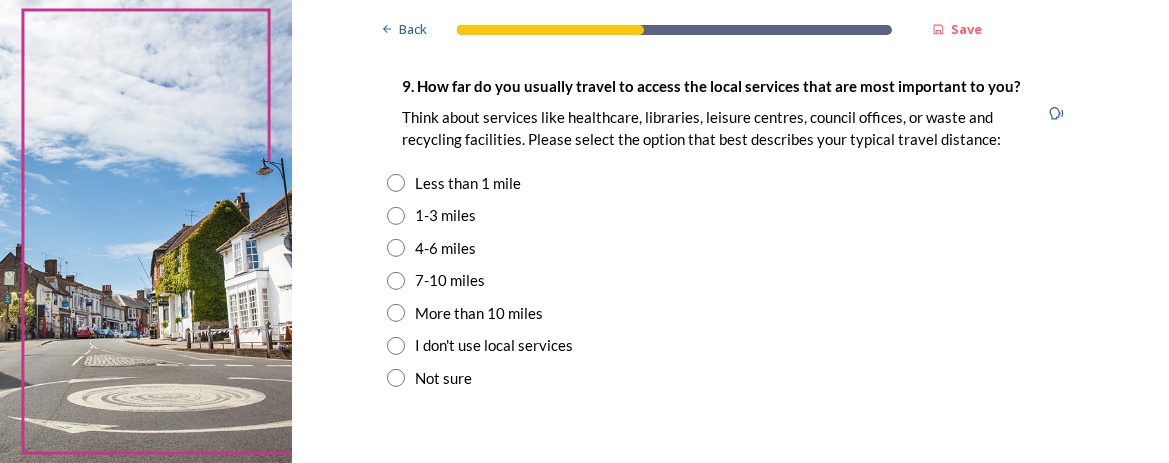 scroll, scrollTop: 1479, scrollLeft: 0, axis: vertical 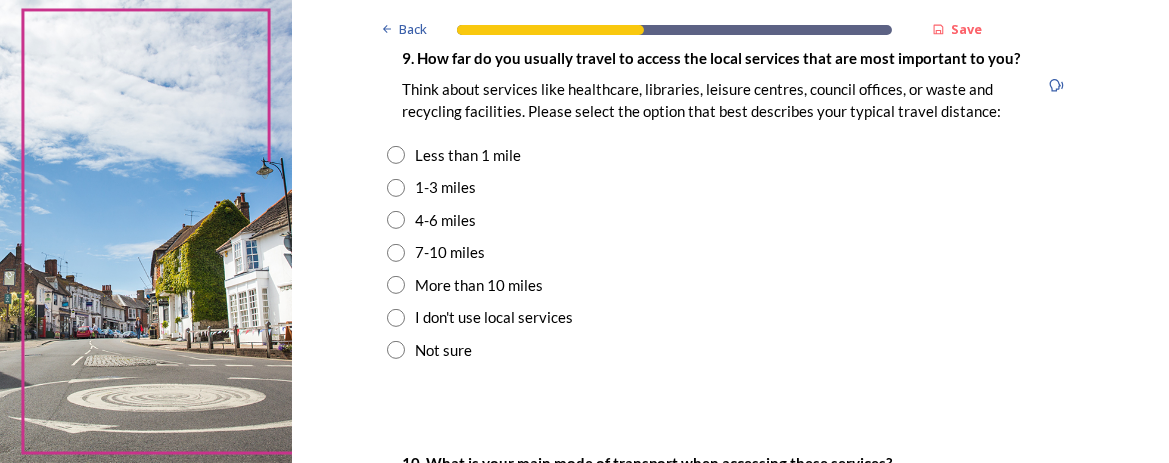 click at bounding box center (396, 155) 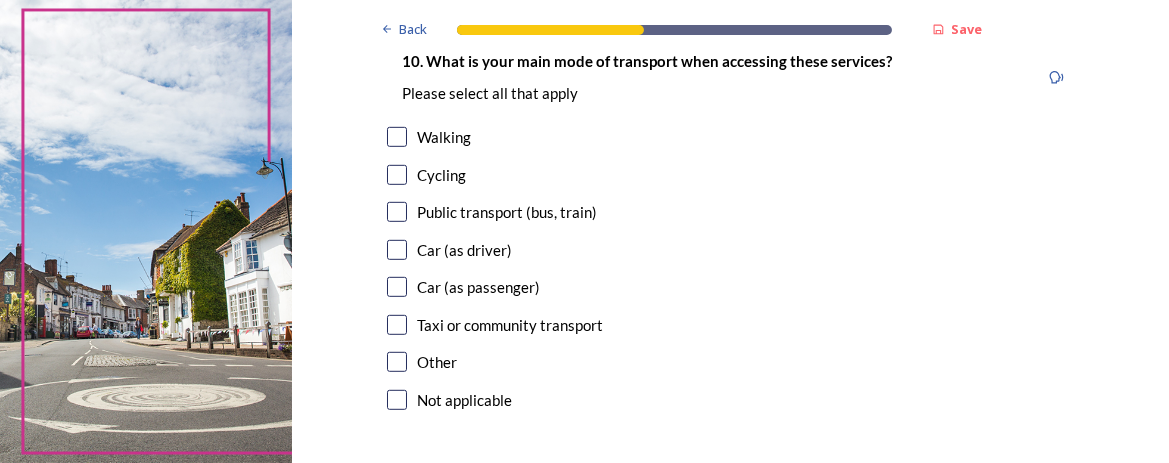 scroll, scrollTop: 1855, scrollLeft: 0, axis: vertical 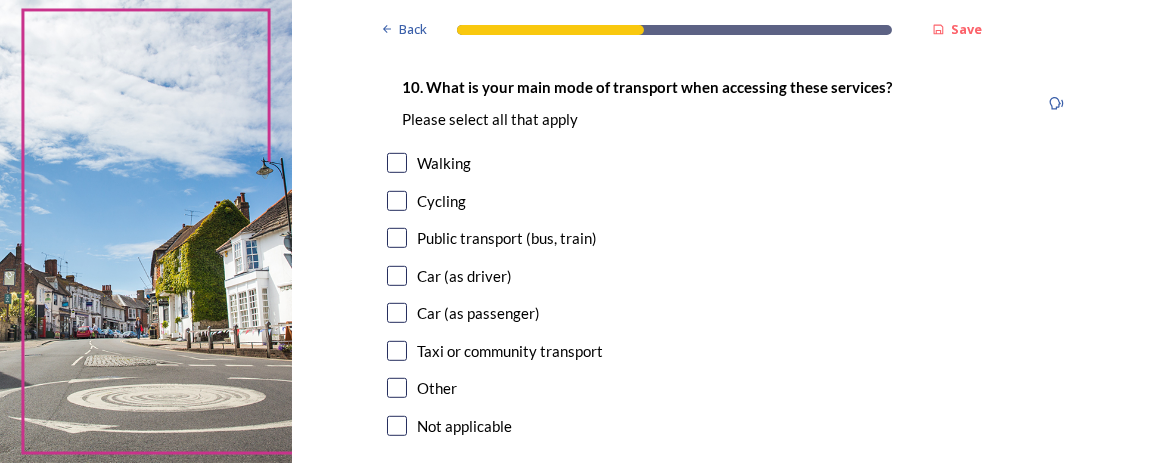 click at bounding box center (397, 276) 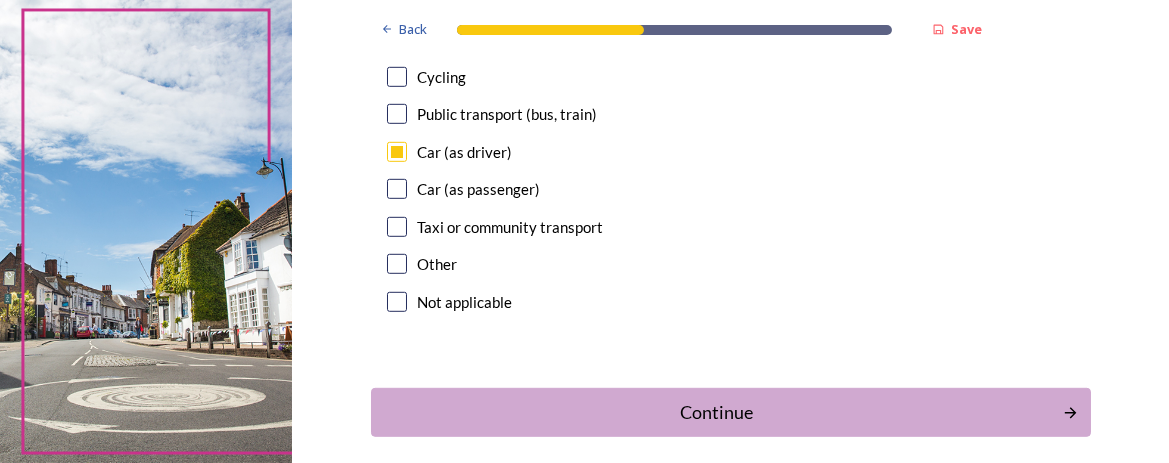 scroll, scrollTop: 1855, scrollLeft: 0, axis: vertical 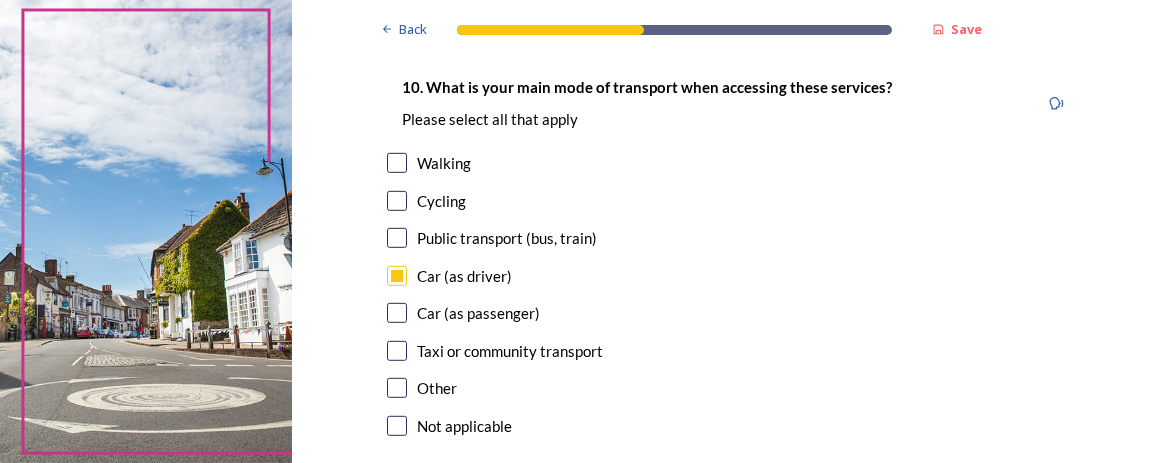 click at bounding box center [397, 238] 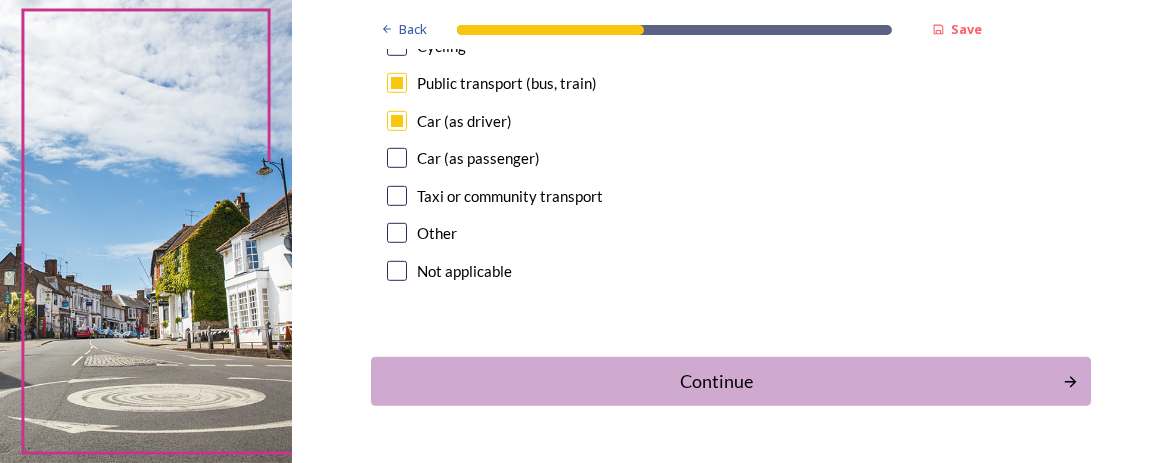 scroll, scrollTop: 2068, scrollLeft: 0, axis: vertical 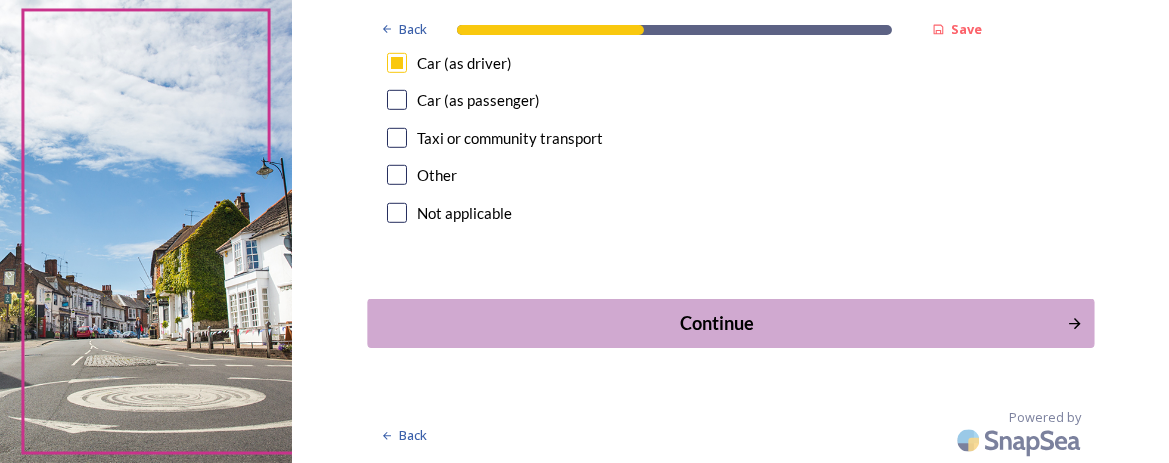 click on "Continue" at bounding box center [716, 323] 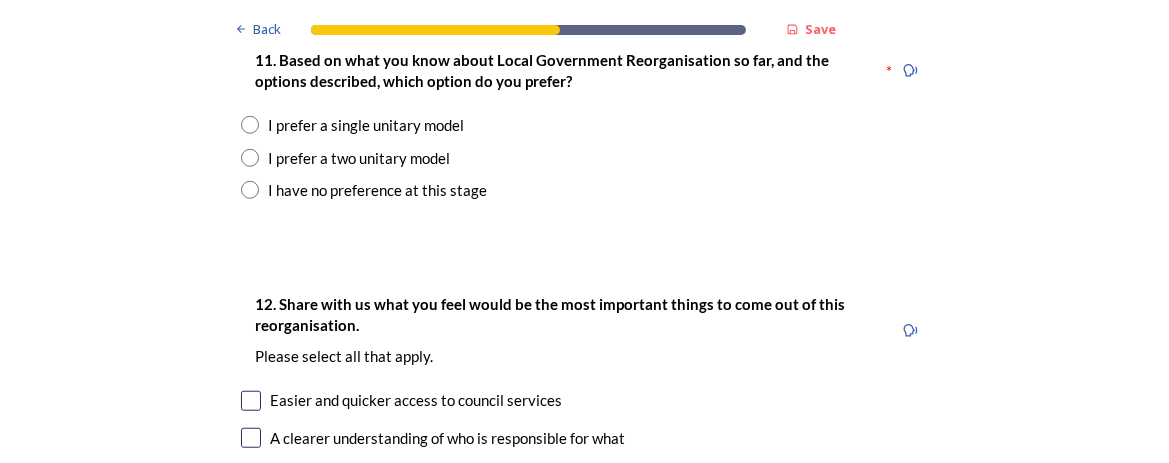 scroll, scrollTop: 2500, scrollLeft: 0, axis: vertical 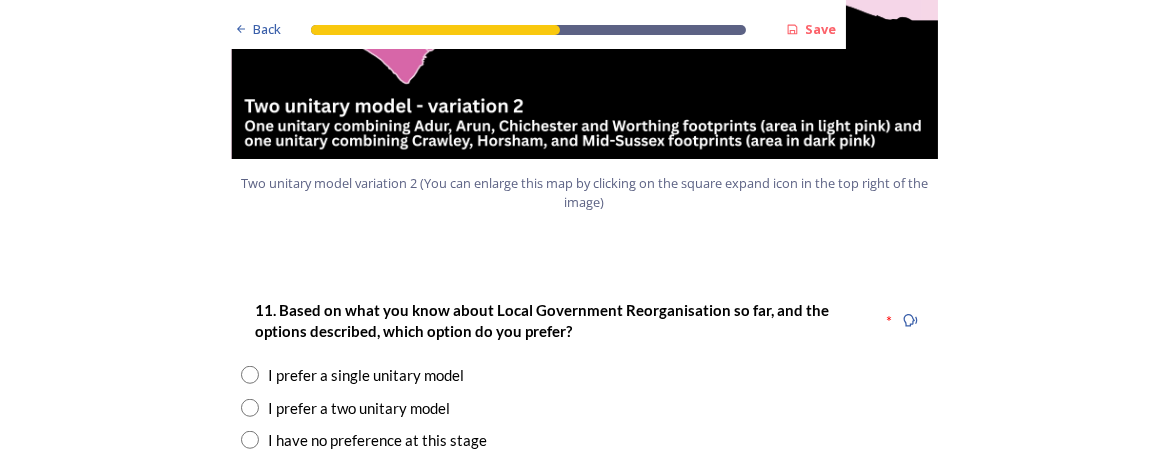 click at bounding box center [250, 408] 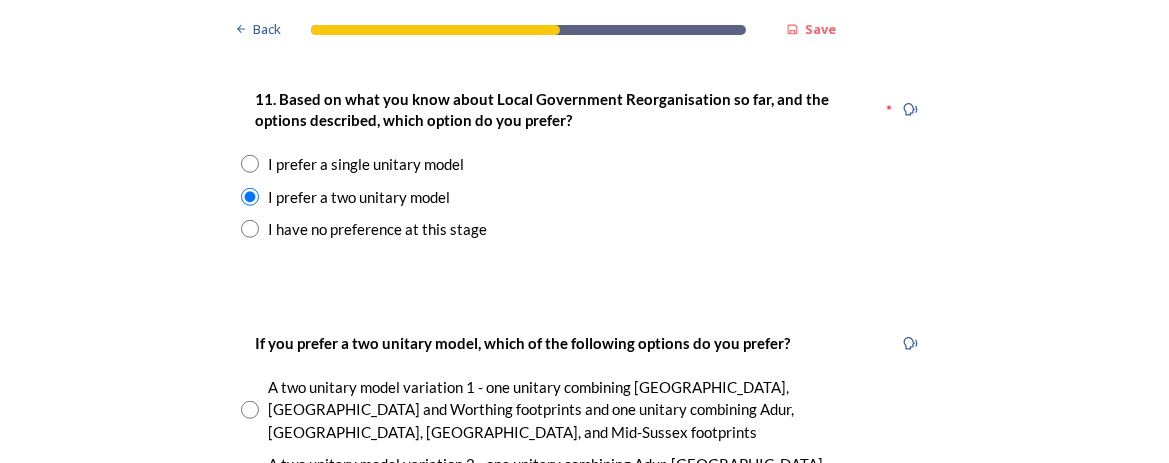 scroll, scrollTop: 2750, scrollLeft: 0, axis: vertical 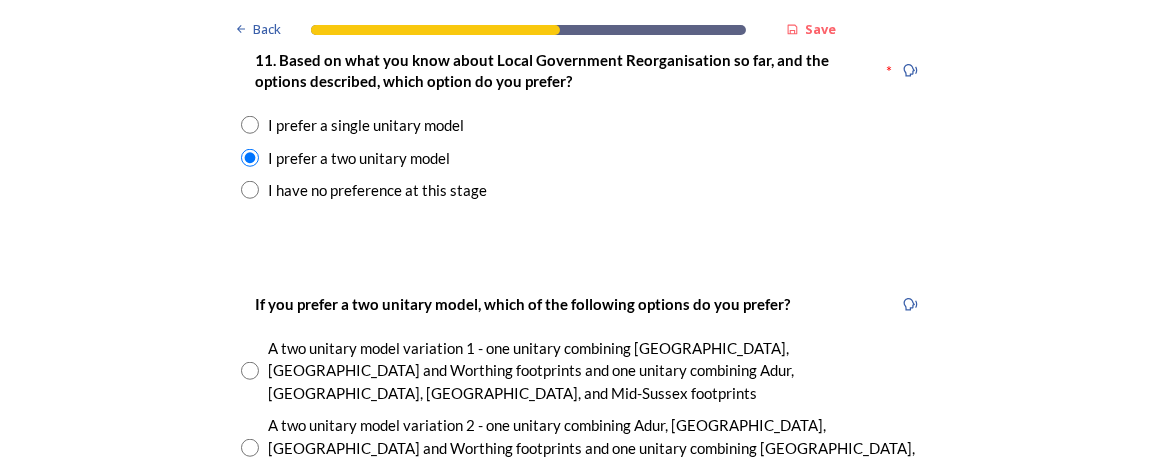 click at bounding box center [250, 371] 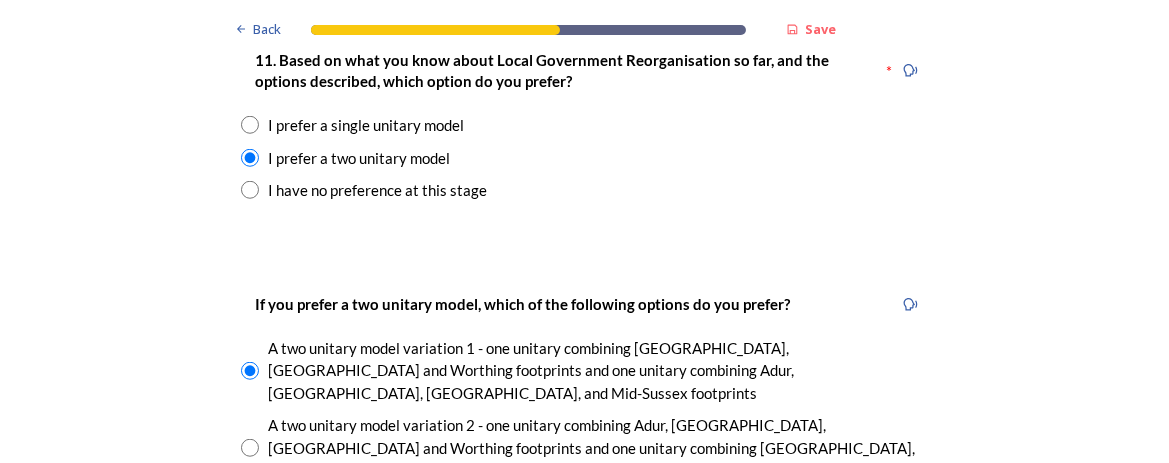 click at bounding box center [250, 448] 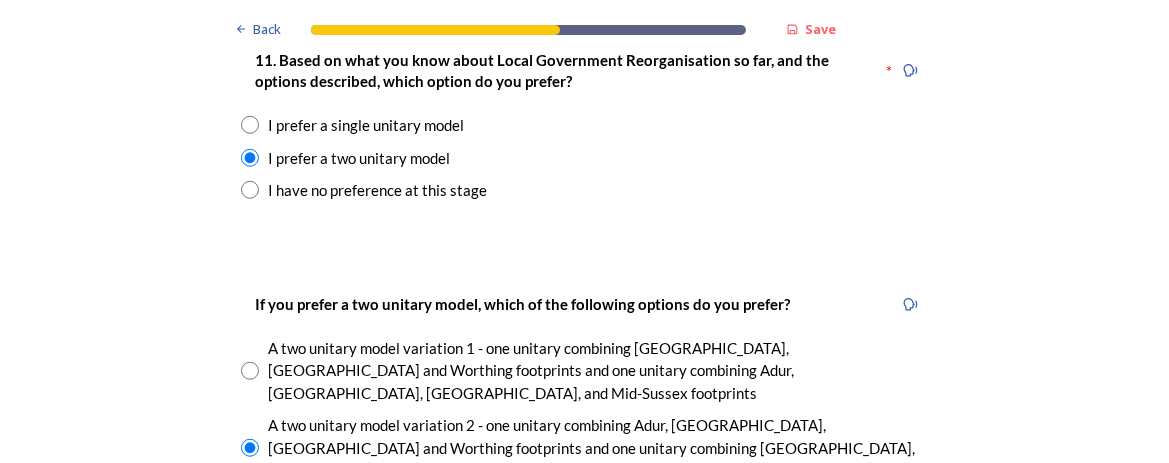 click at bounding box center (250, 371) 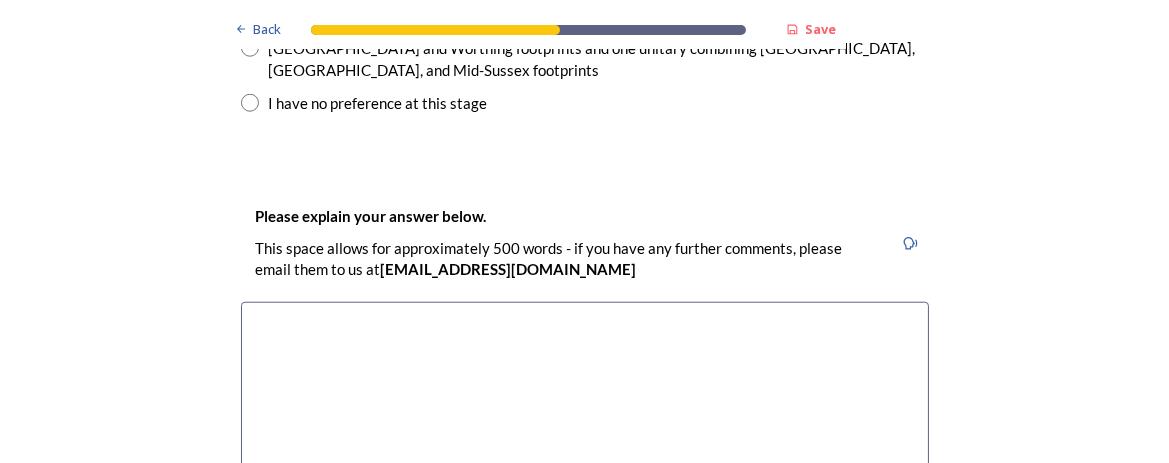 scroll, scrollTop: 3125, scrollLeft: 0, axis: vertical 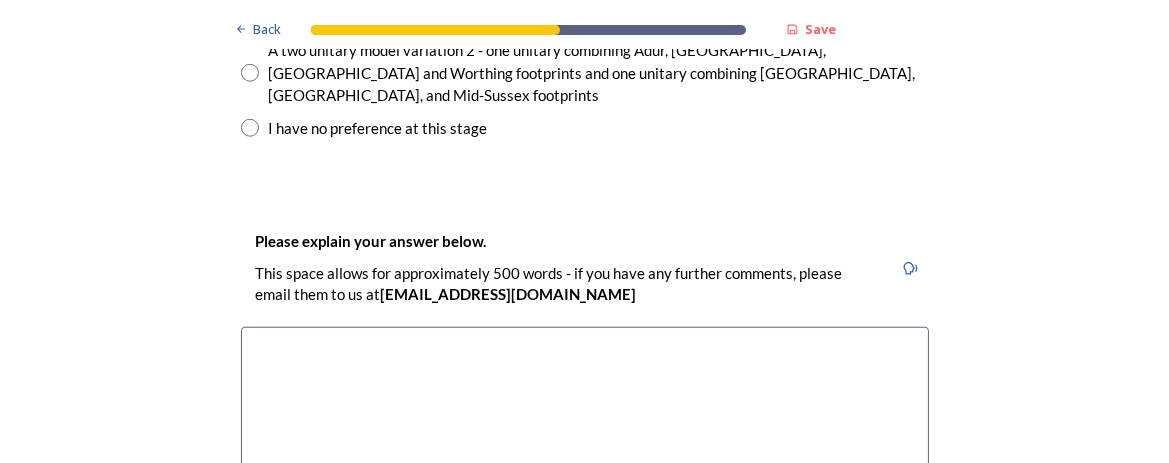 click at bounding box center [585, 439] 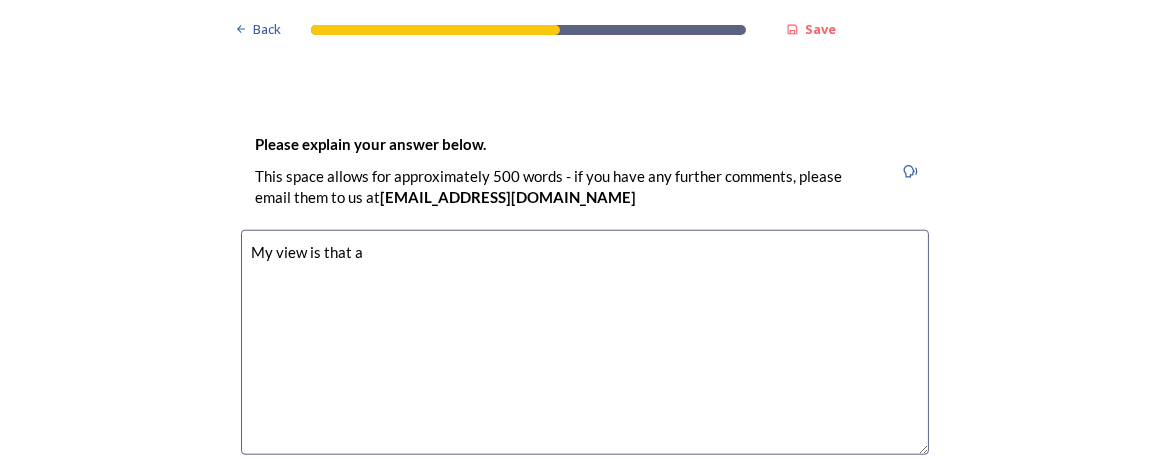 scroll, scrollTop: 3250, scrollLeft: 0, axis: vertical 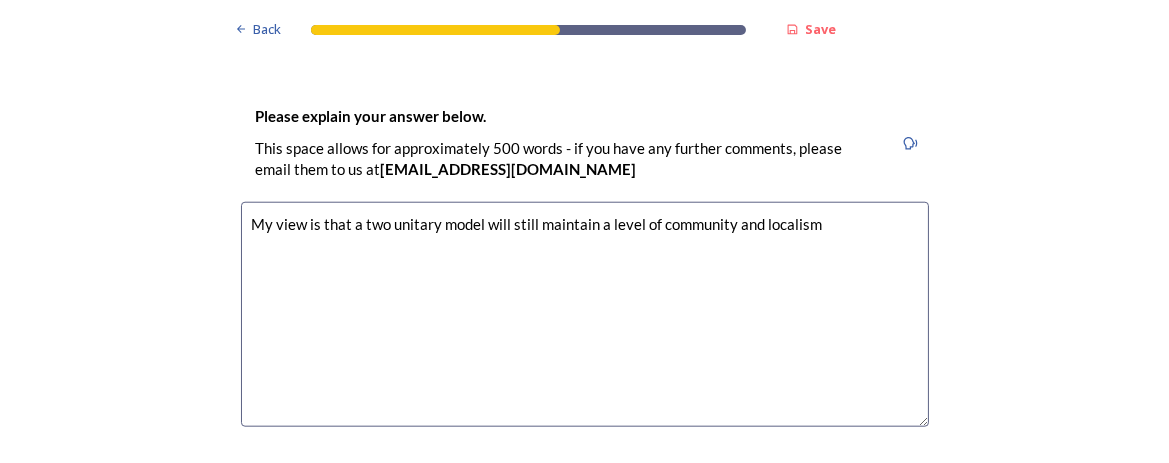 click on "My view is that a two unitary model will still maintain a level of community and localism" at bounding box center (585, 314) 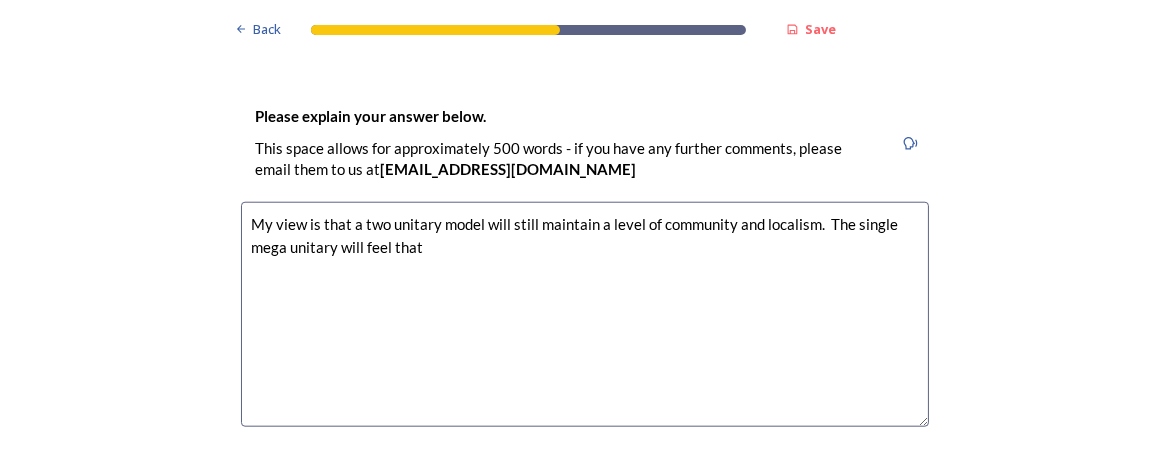 scroll, scrollTop: 3125, scrollLeft: 0, axis: vertical 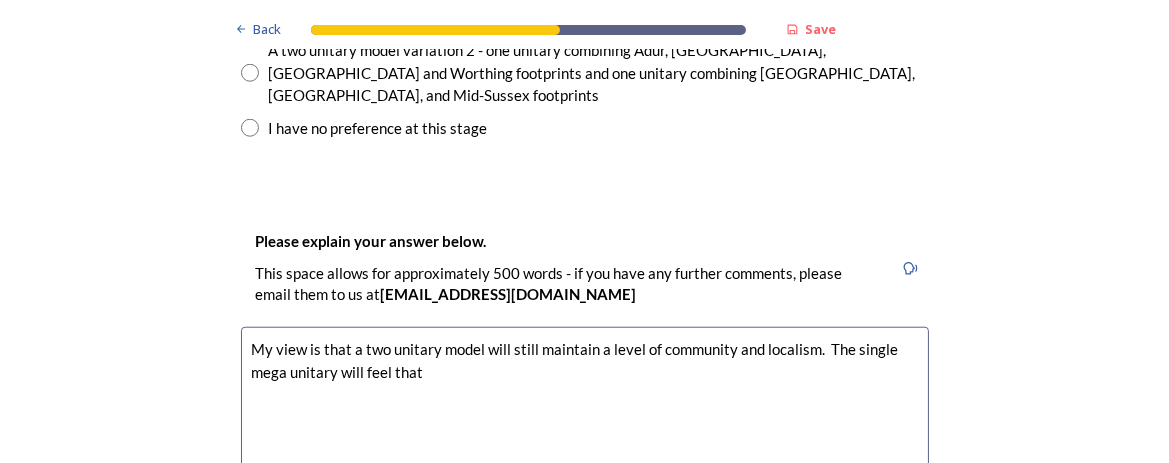 drag, startPoint x: 448, startPoint y: 269, endPoint x: 385, endPoint y: 269, distance: 63 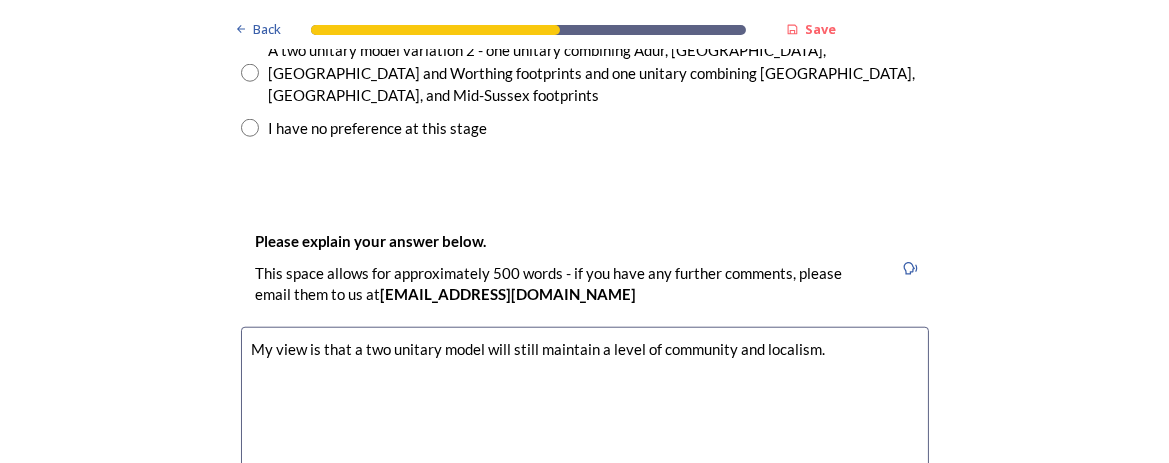 drag, startPoint x: 819, startPoint y: 245, endPoint x: 175, endPoint y: 235, distance: 644.07764 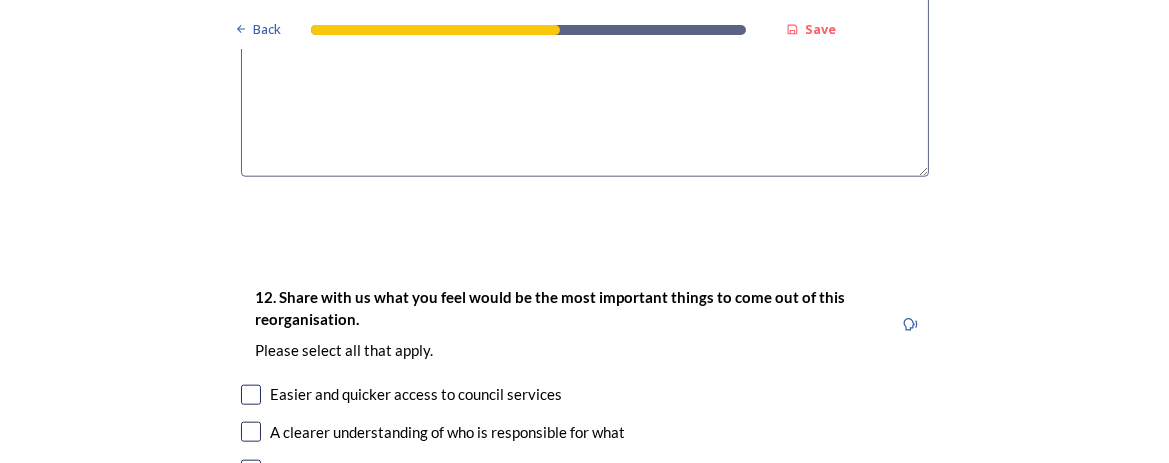 scroll, scrollTop: 3625, scrollLeft: 0, axis: vertical 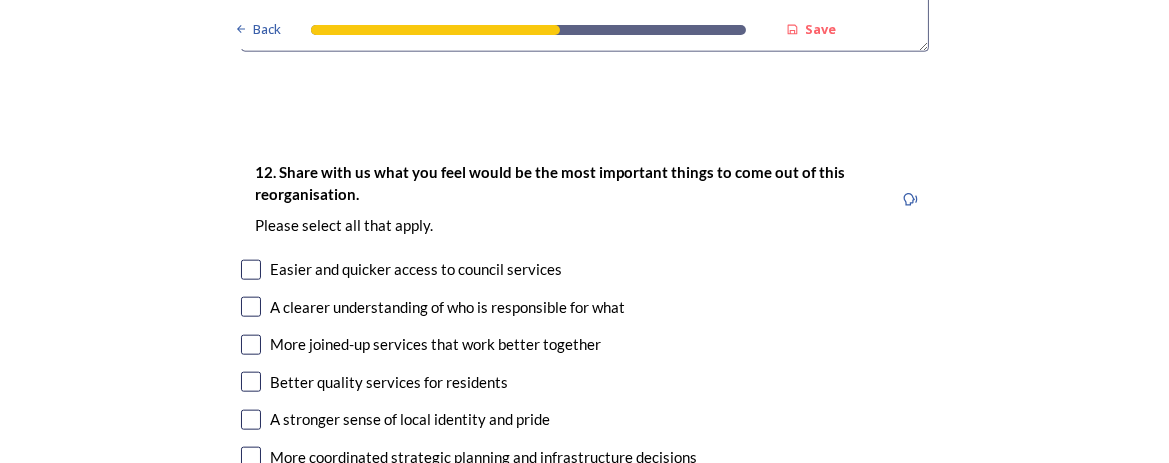 type on "My view is that a two unitary model will still maintain a level of community and localism." 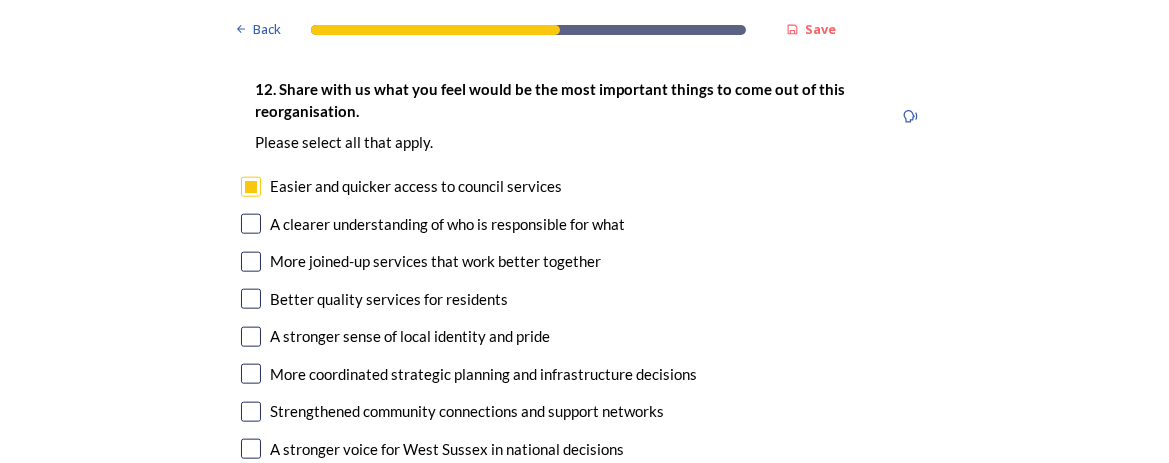 scroll, scrollTop: 3750, scrollLeft: 0, axis: vertical 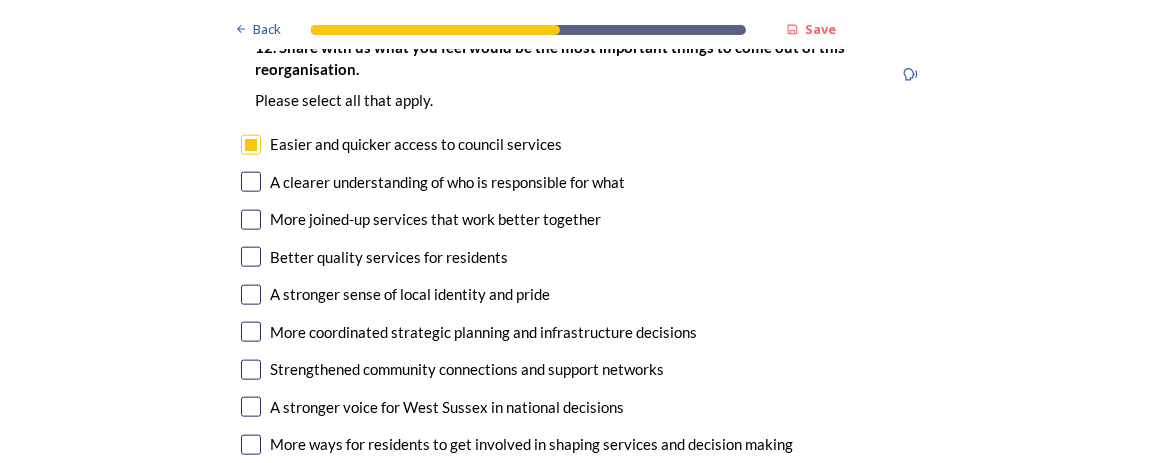 click at bounding box center [251, 220] 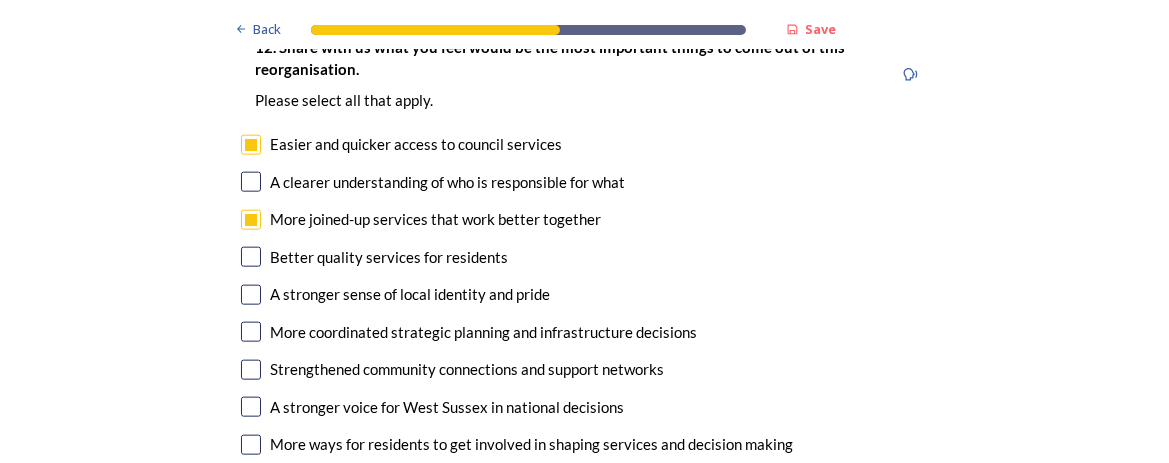 click at bounding box center [251, 257] 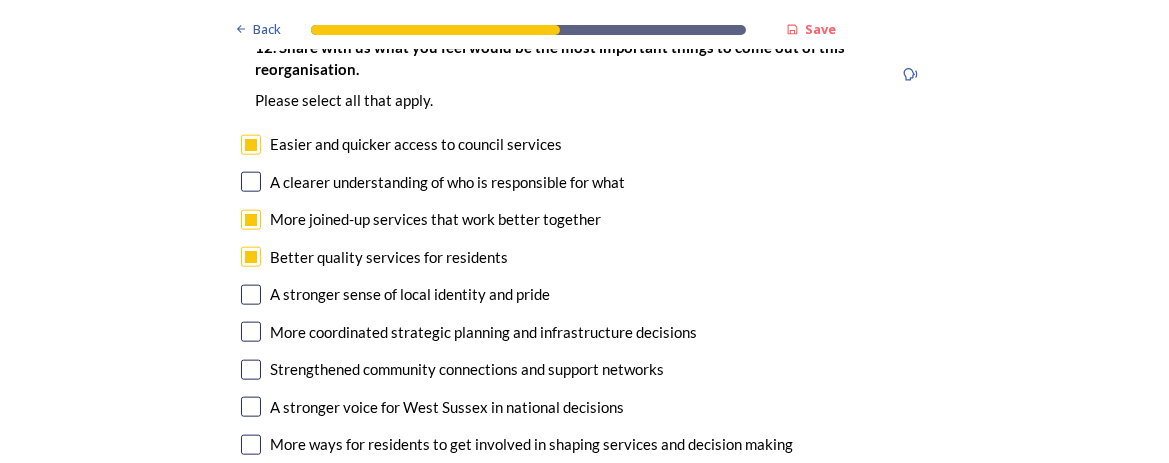 click at bounding box center (251, 295) 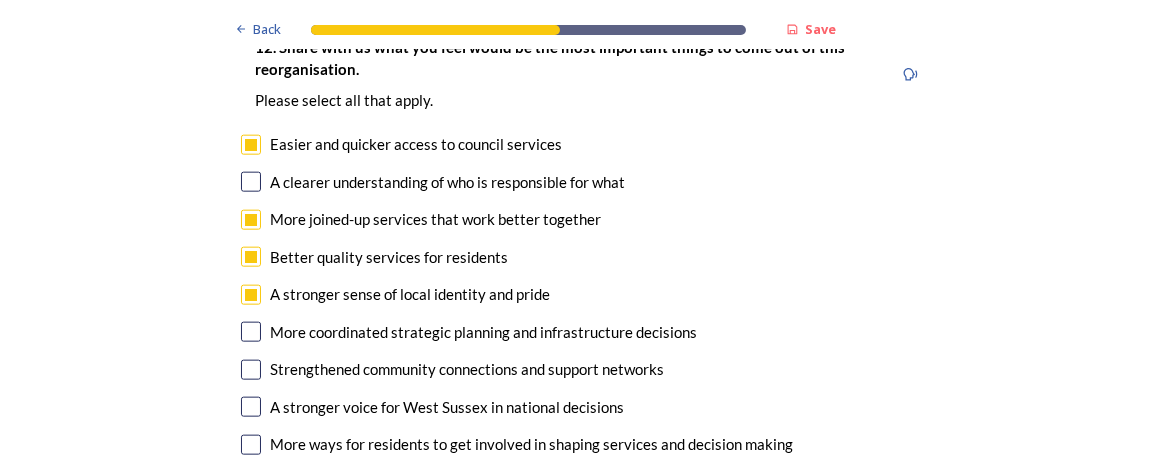 click at bounding box center (251, 370) 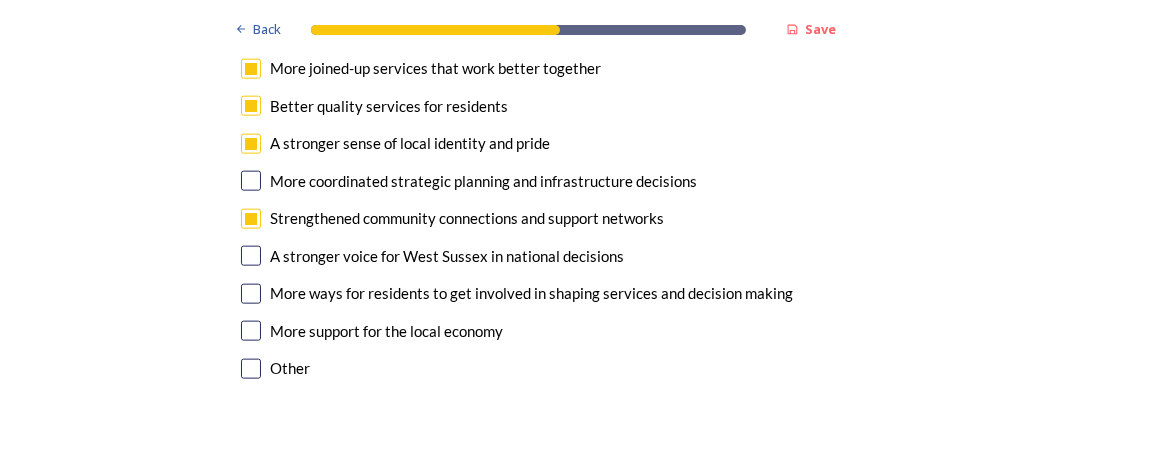 scroll, scrollTop: 3875, scrollLeft: 0, axis: vertical 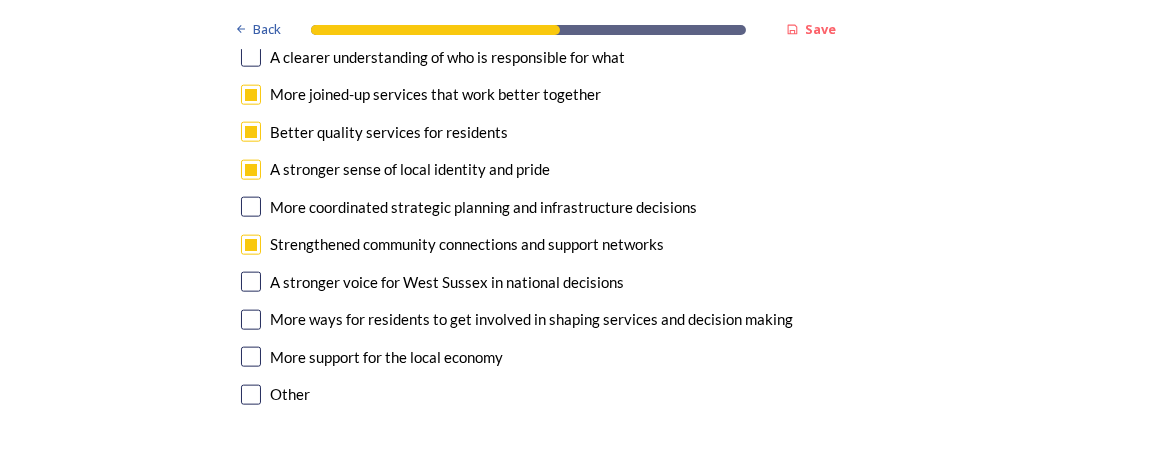 click at bounding box center [251, 282] 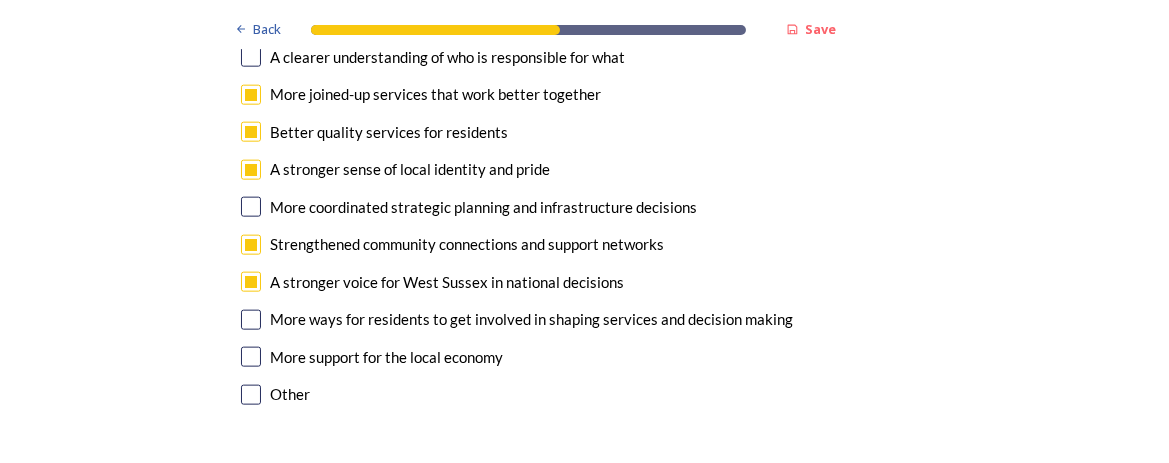 click at bounding box center [251, 320] 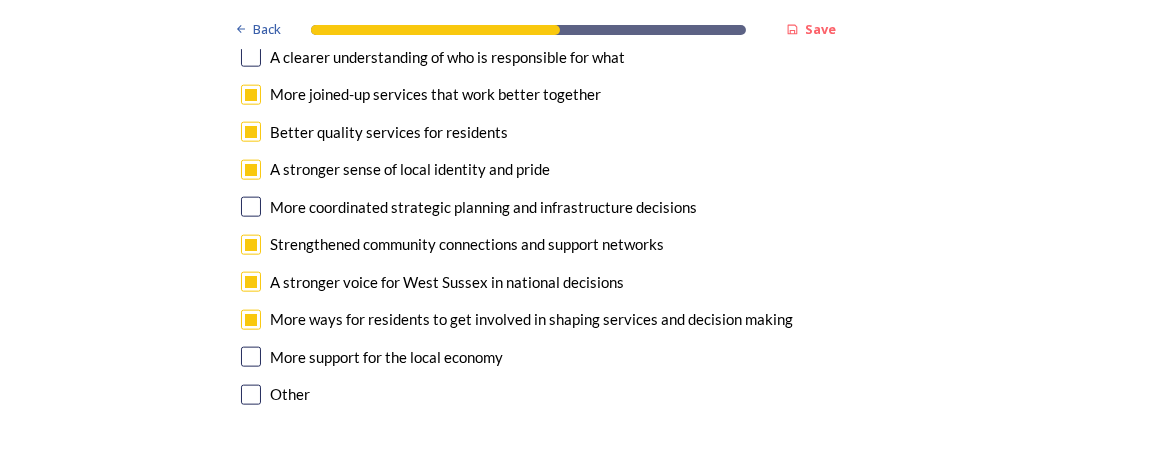 click at bounding box center (251, 357) 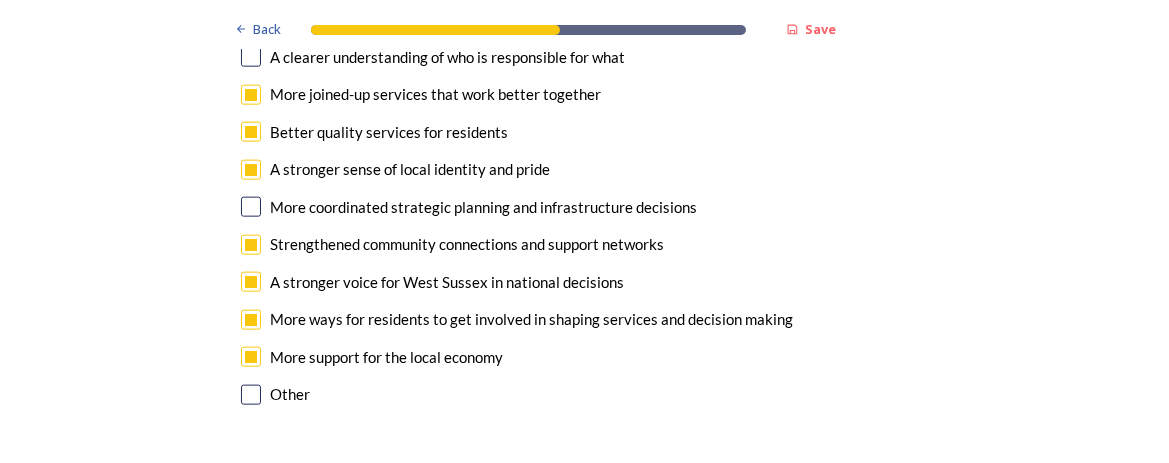 click at bounding box center (251, 395) 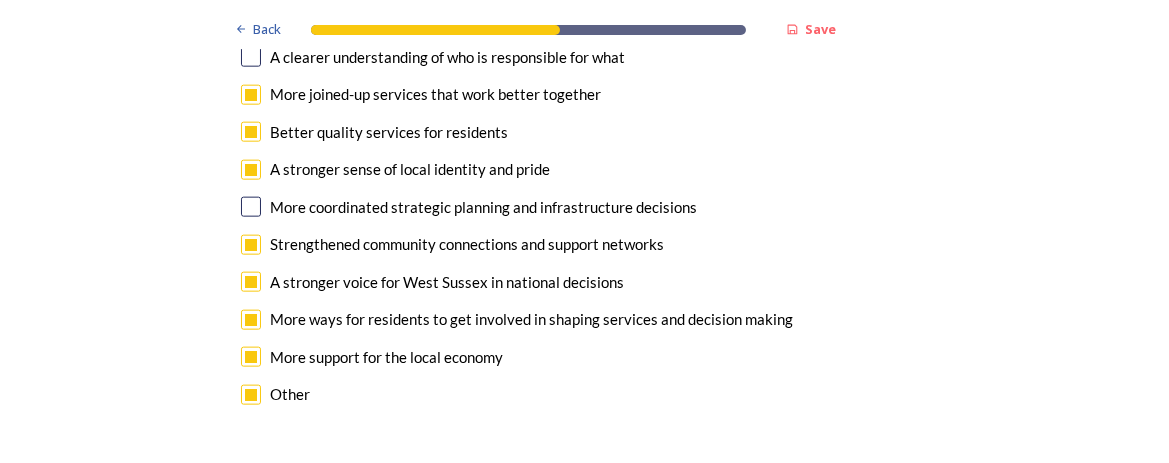 click at bounding box center [251, 395] 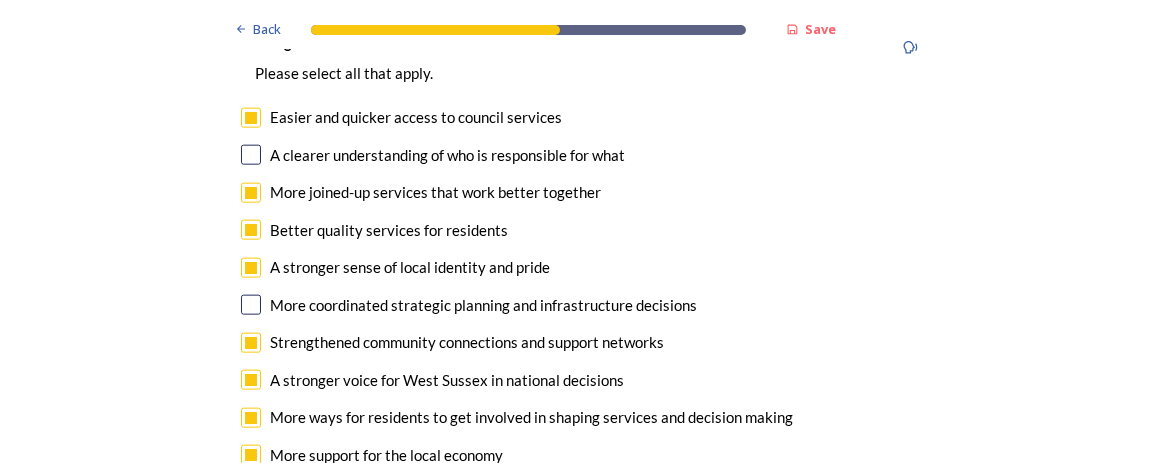 scroll, scrollTop: 3750, scrollLeft: 0, axis: vertical 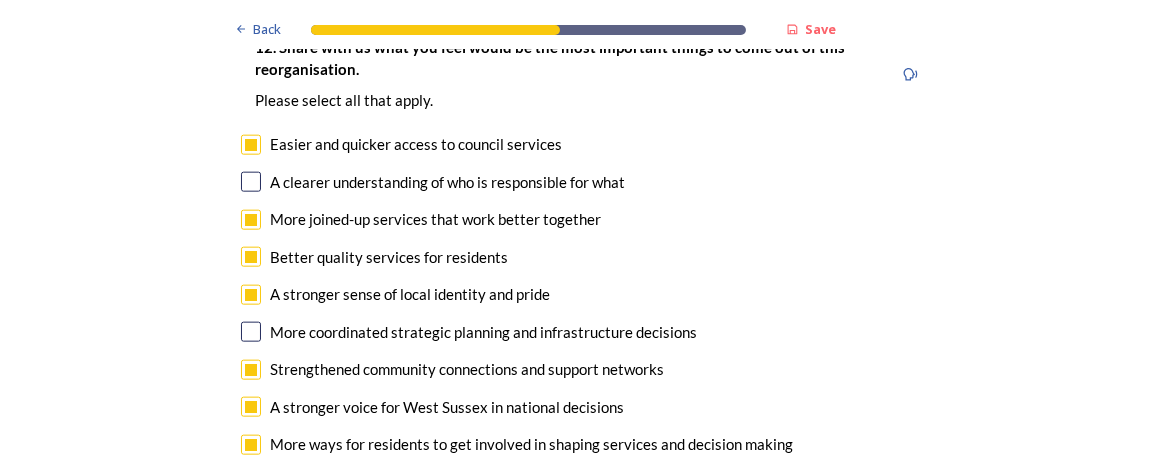 click at bounding box center (251, 332) 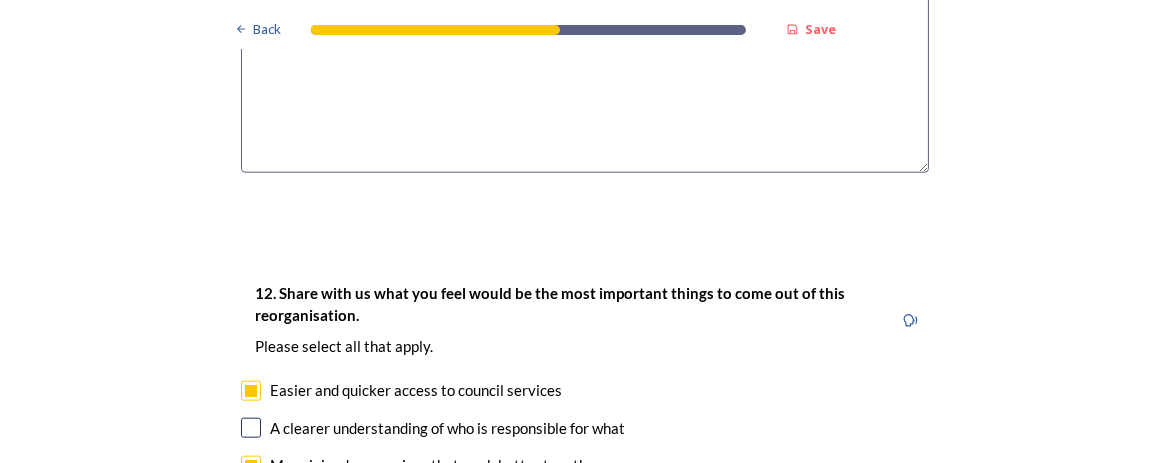 scroll, scrollTop: 3500, scrollLeft: 0, axis: vertical 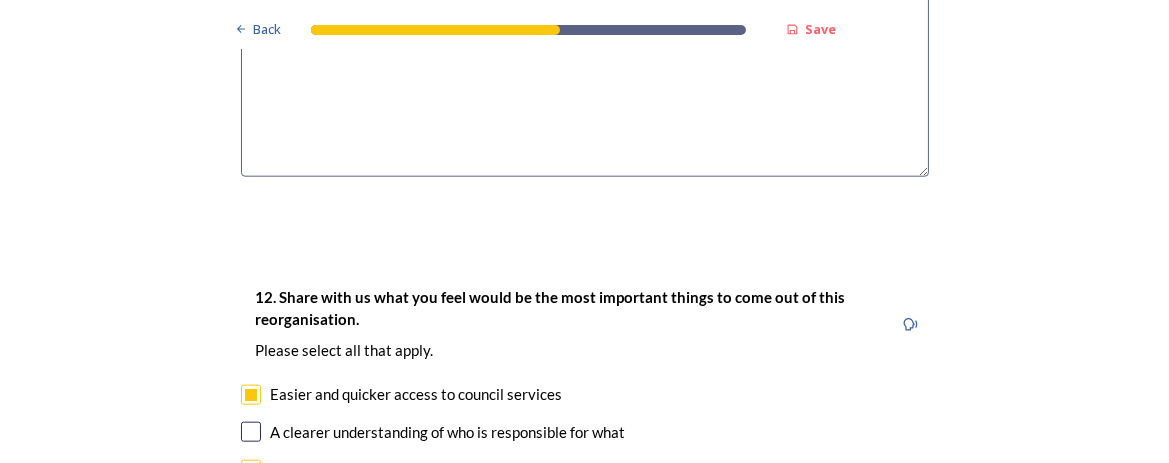 click at bounding box center (251, 432) 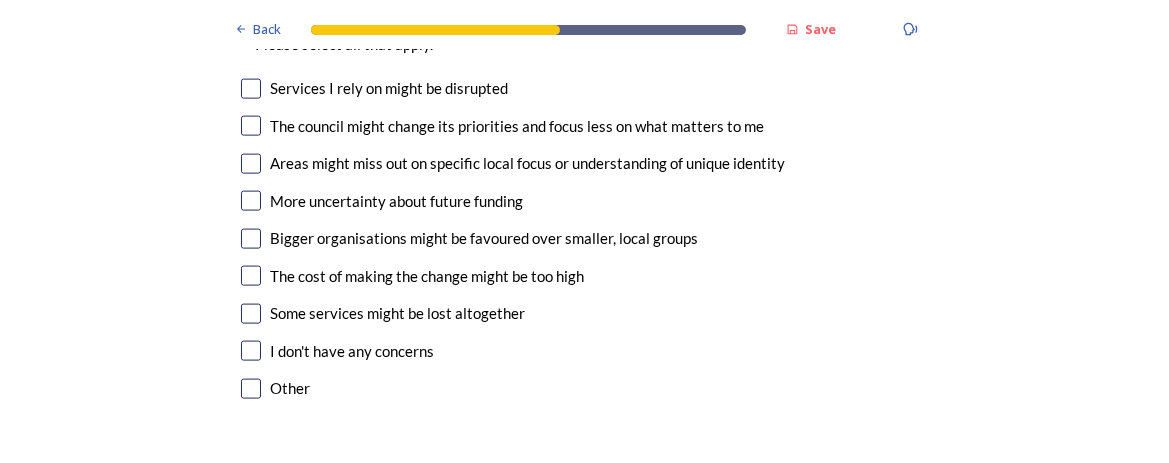 scroll, scrollTop: 4250, scrollLeft: 0, axis: vertical 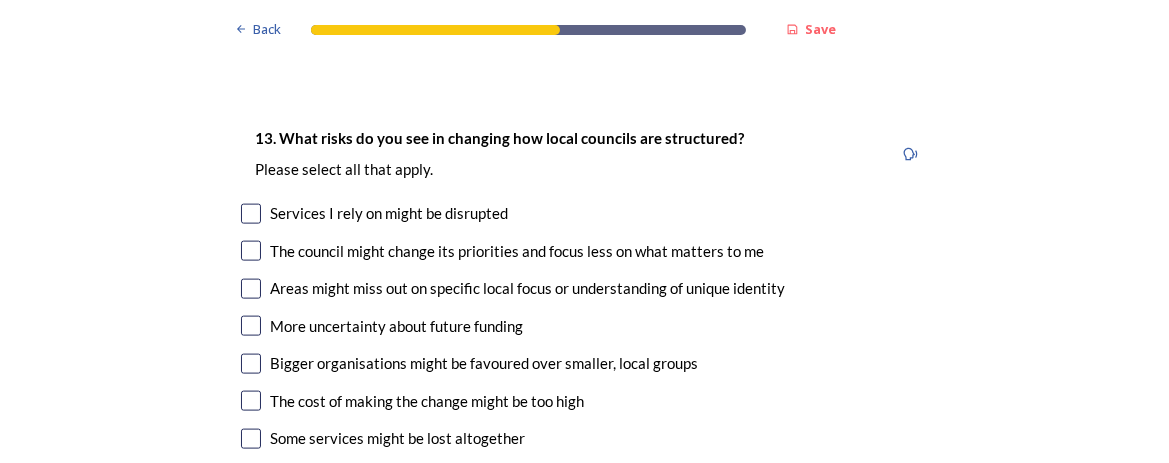 click at bounding box center (251, 214) 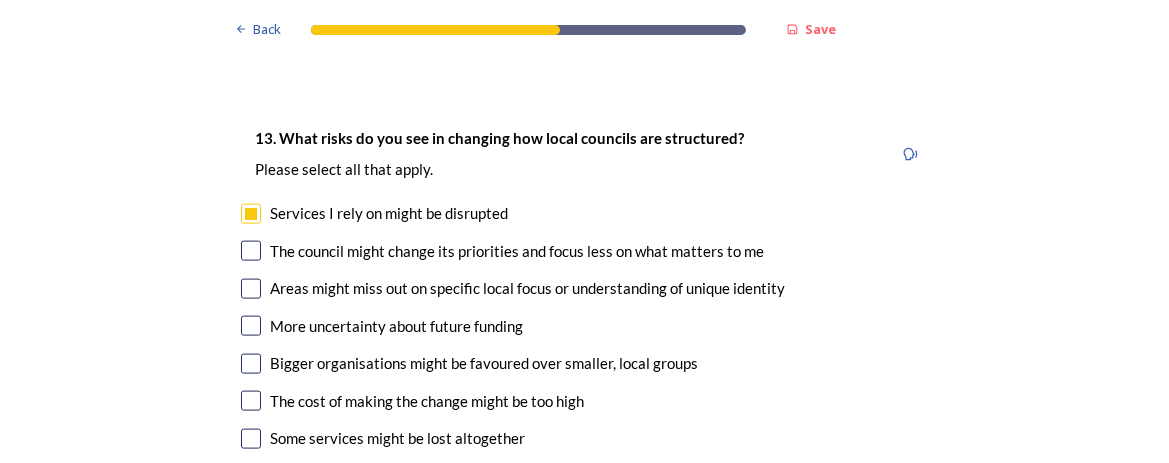 click at bounding box center [251, 251] 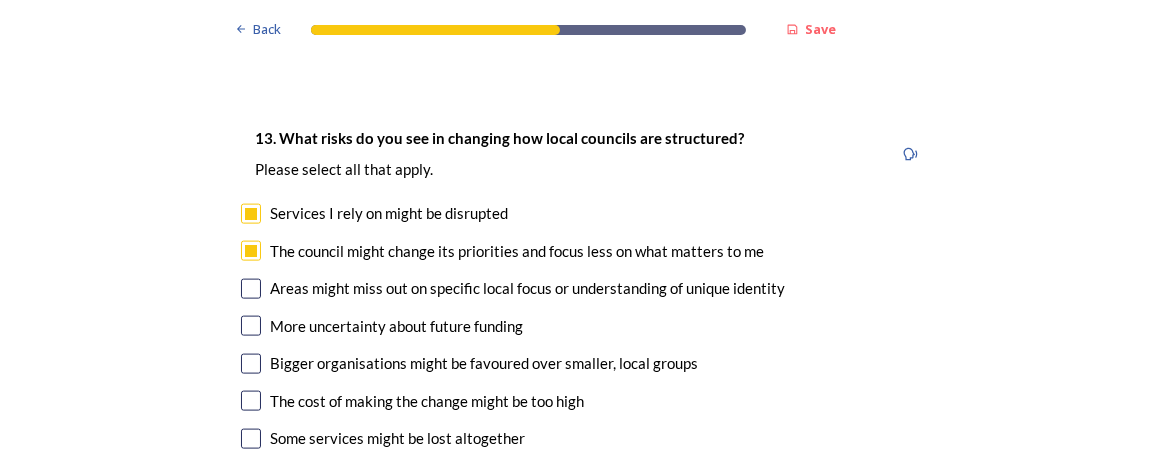 click at bounding box center [251, 289] 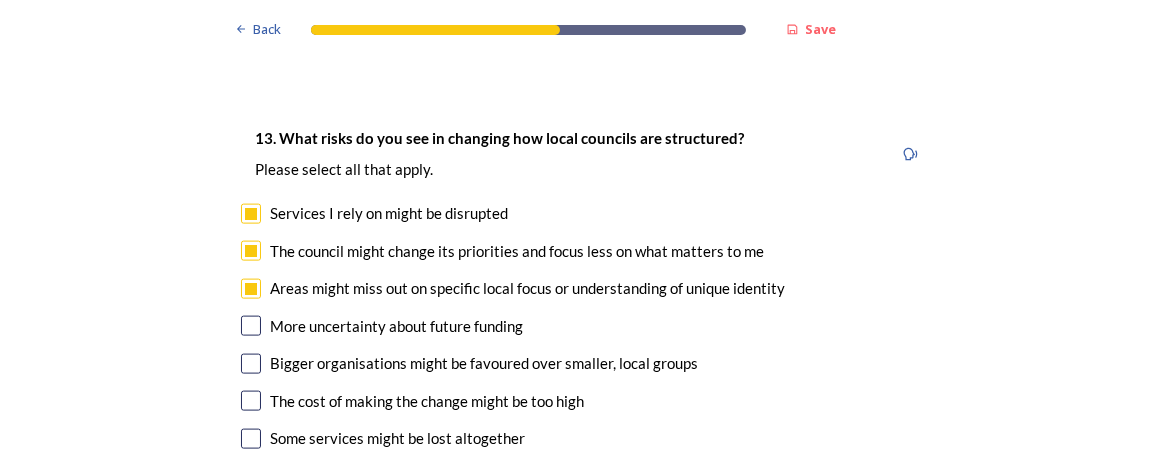 click at bounding box center [251, 326] 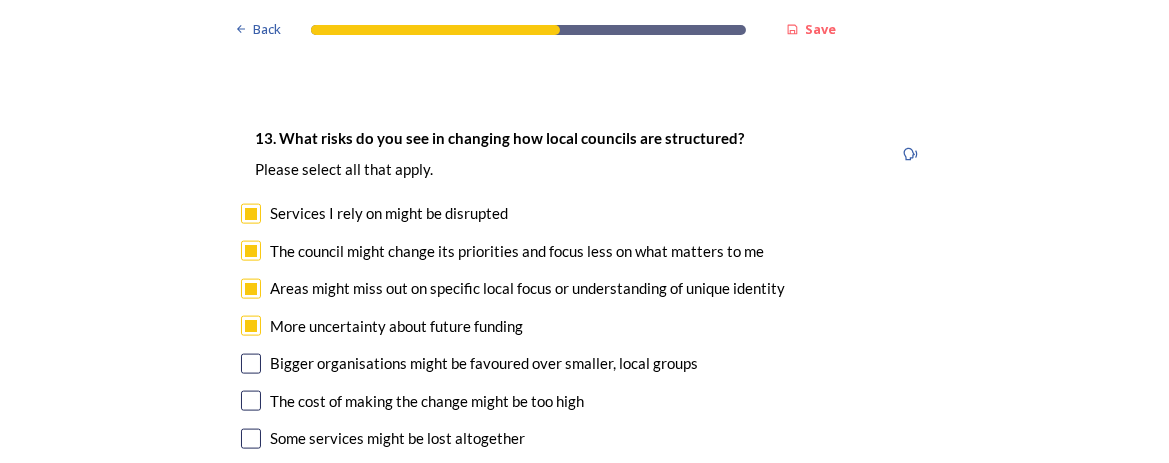 click at bounding box center [251, 364] 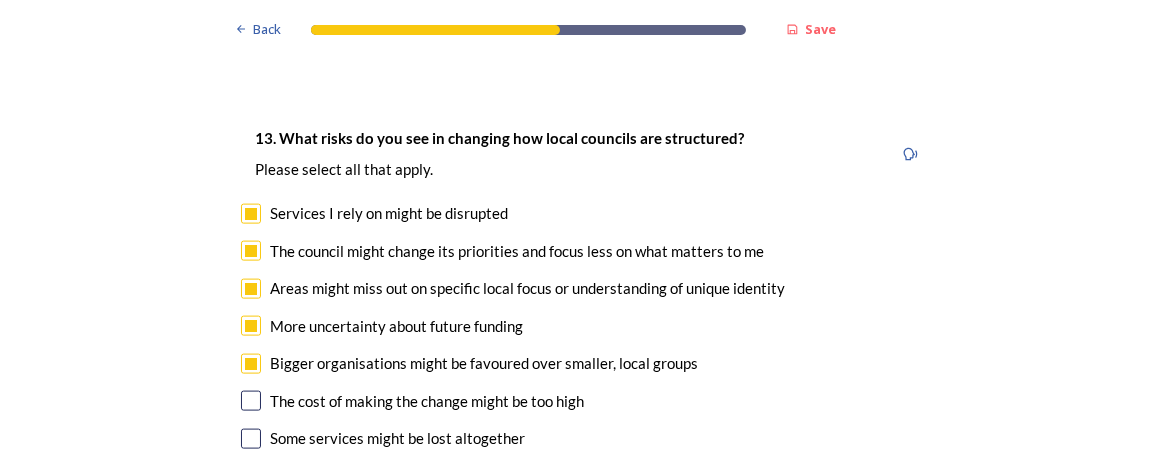 click at bounding box center (251, 401) 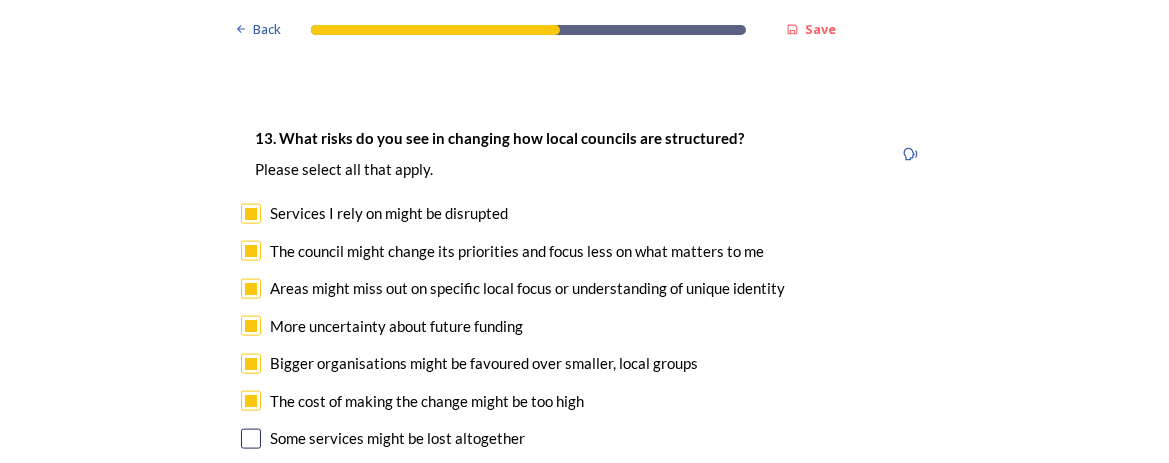 click at bounding box center (251, 439) 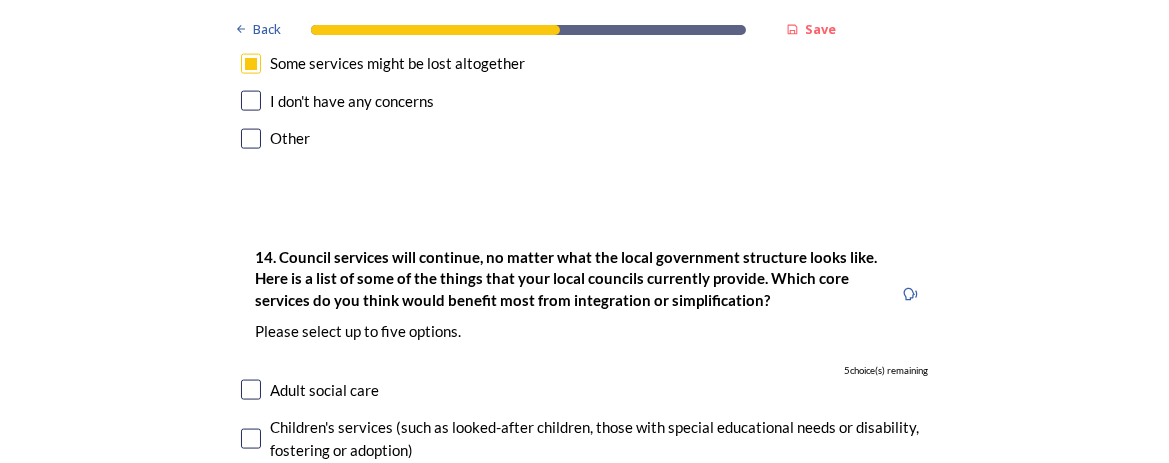scroll, scrollTop: 4750, scrollLeft: 0, axis: vertical 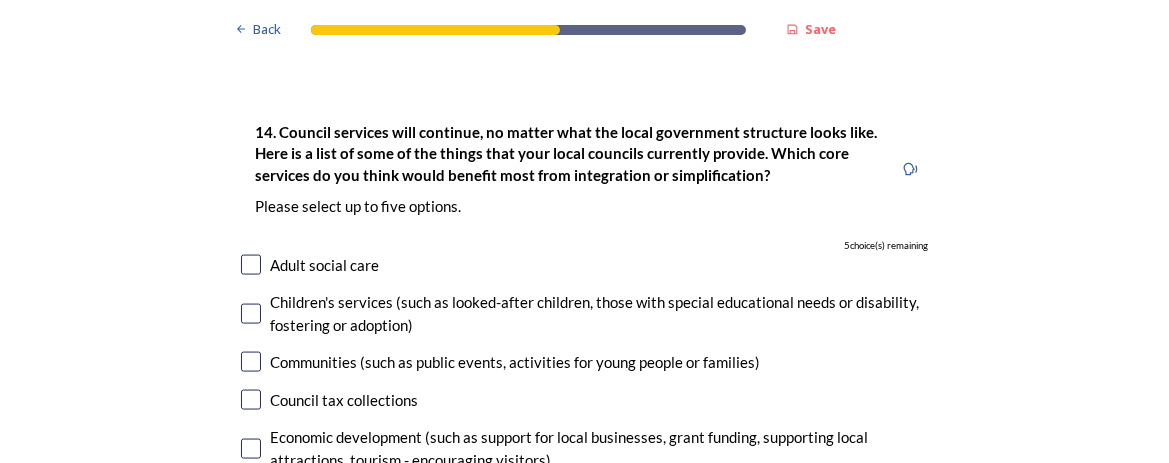 click at bounding box center [251, 265] 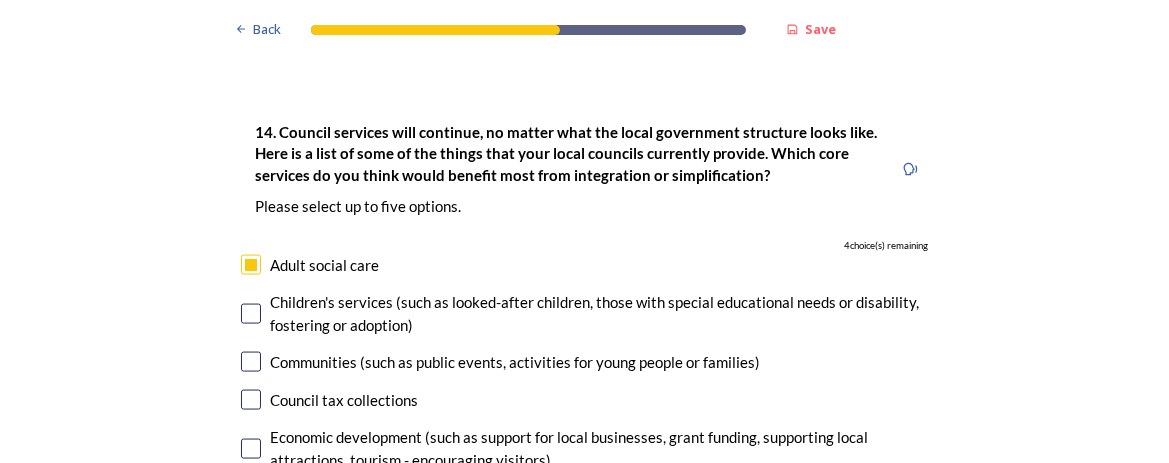click at bounding box center [251, 314] 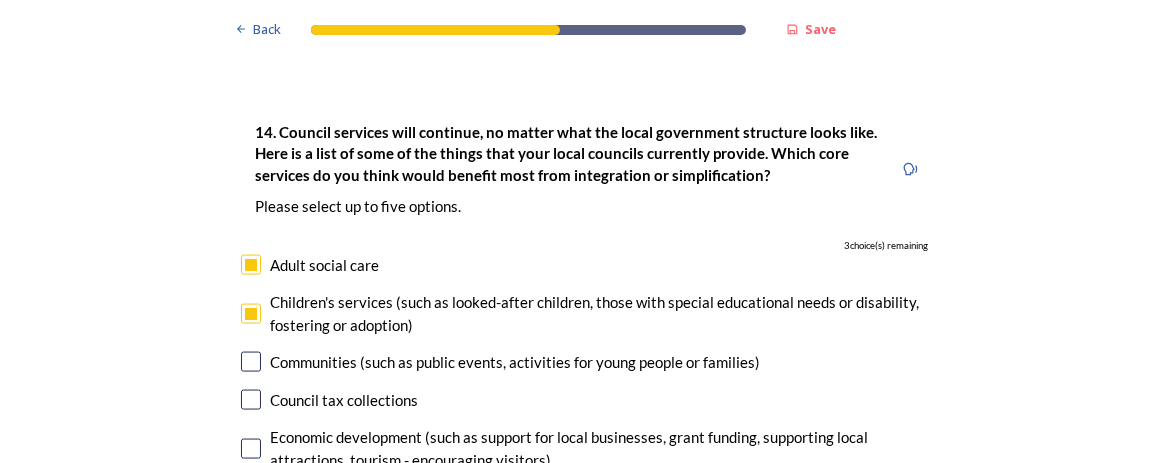 click at bounding box center (251, 362) 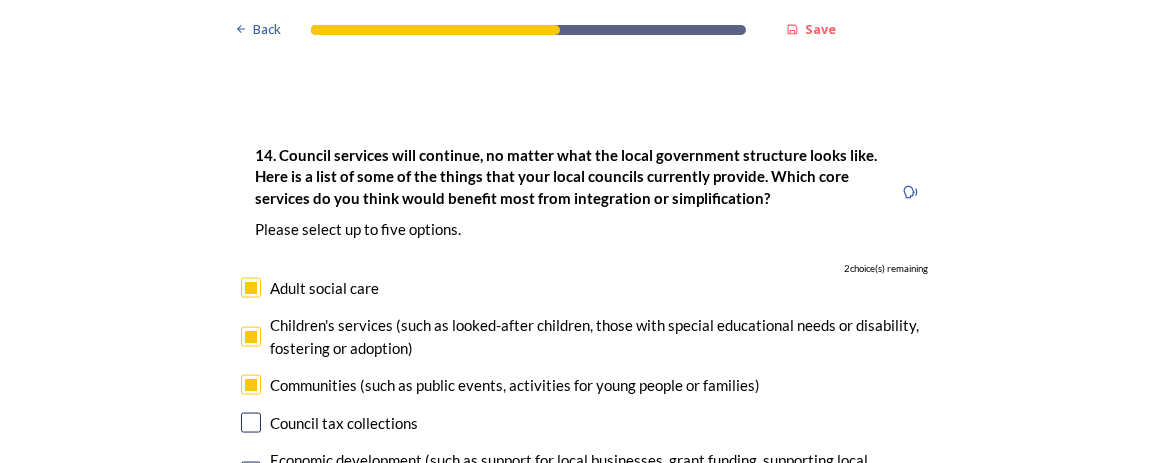 scroll, scrollTop: 4875, scrollLeft: 0, axis: vertical 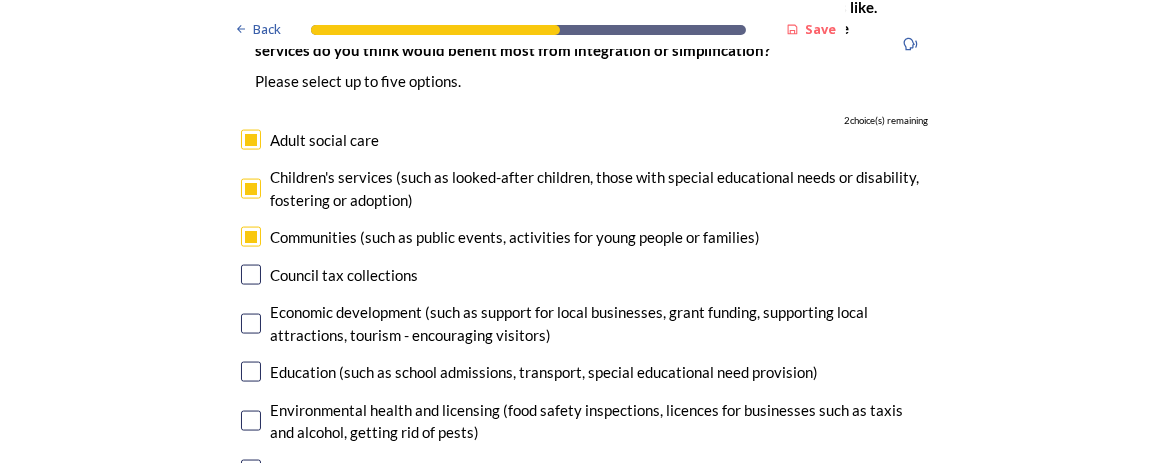 click at bounding box center [251, 372] 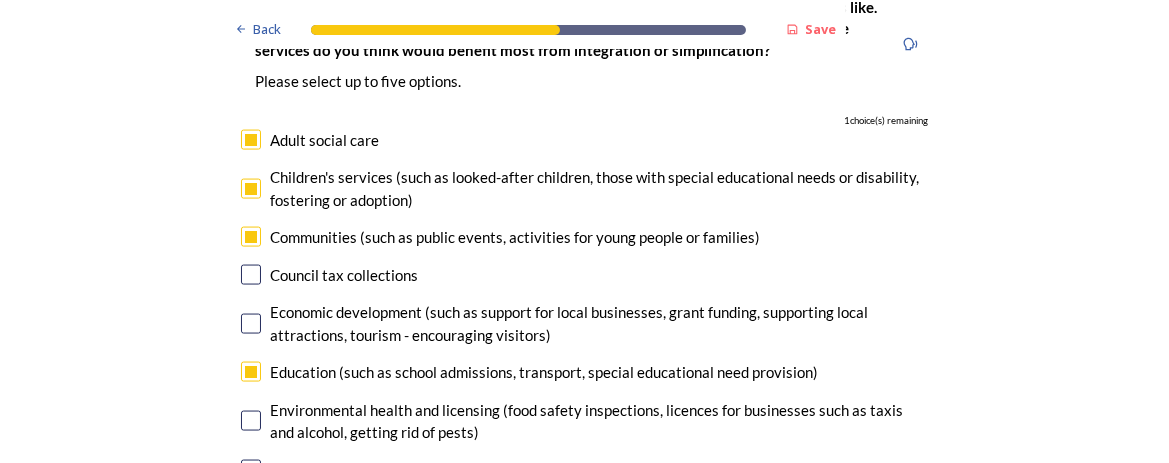 click at bounding box center (251, 470) 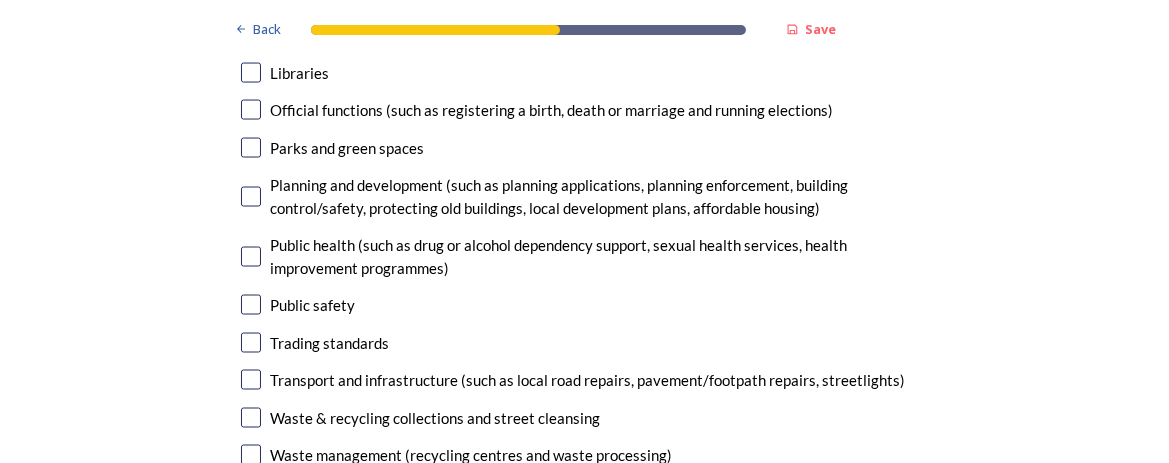 scroll, scrollTop: 5375, scrollLeft: 0, axis: vertical 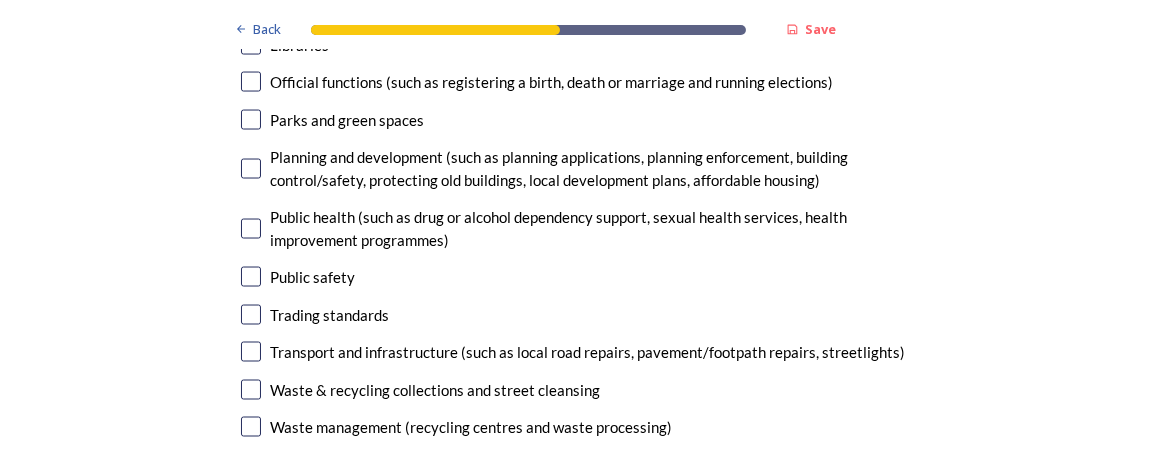 click at bounding box center [251, 352] 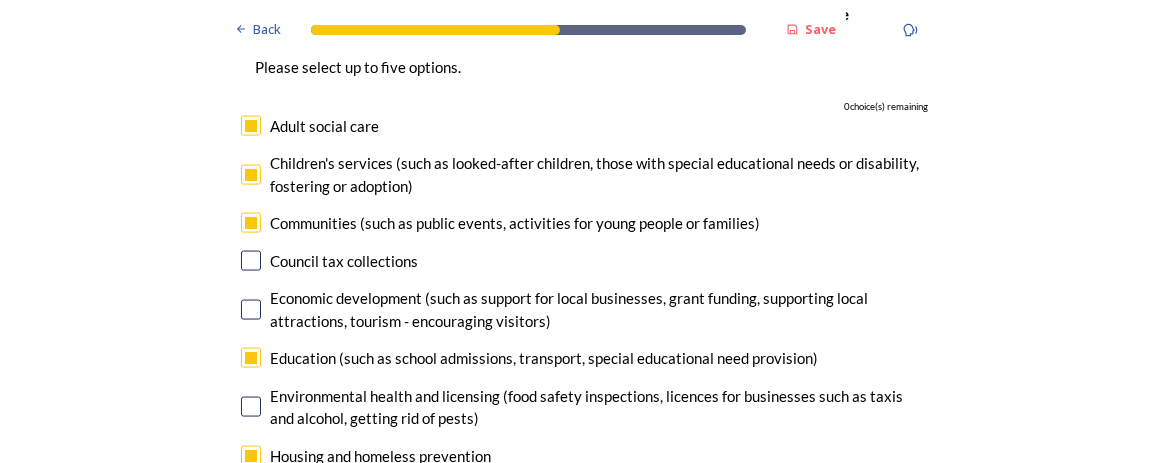 scroll, scrollTop: 4875, scrollLeft: 0, axis: vertical 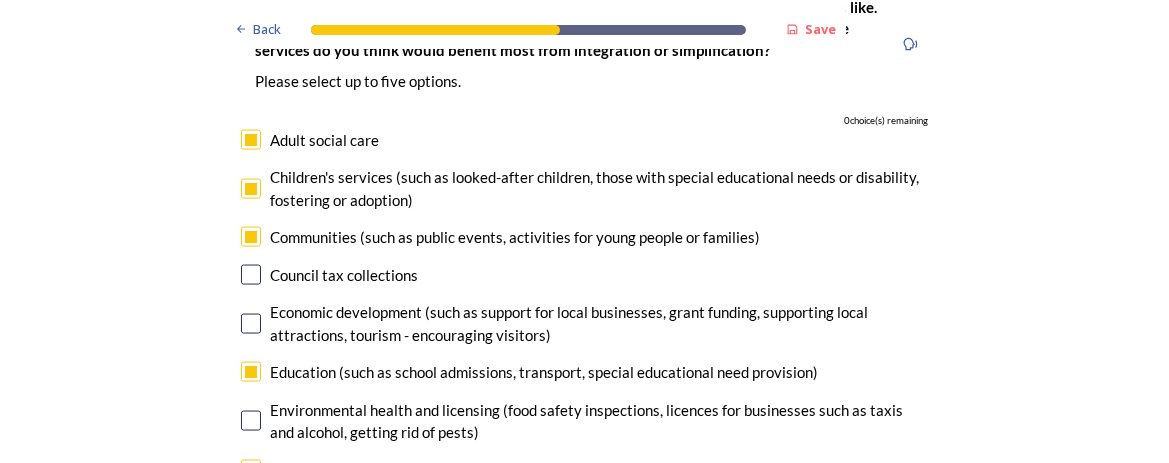 click at bounding box center (251, 237) 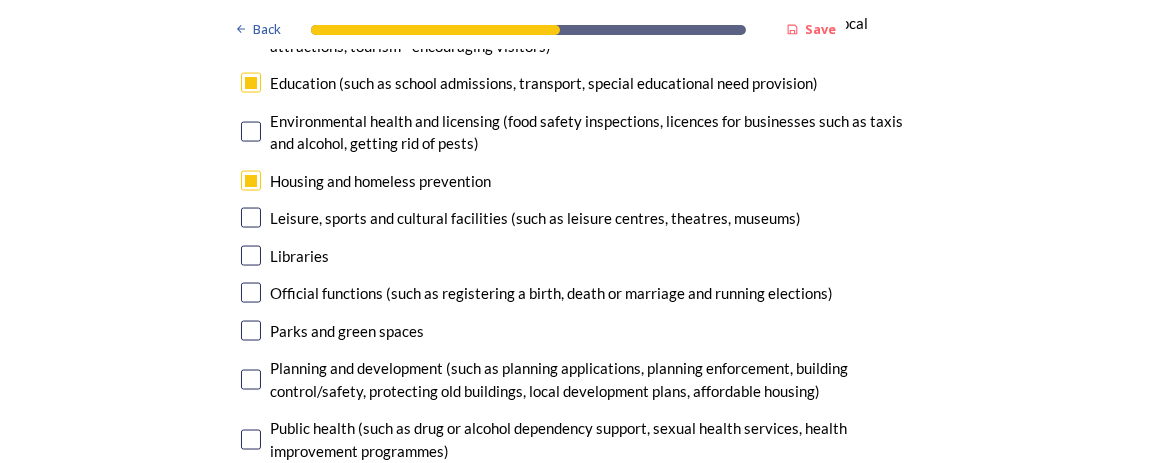 scroll, scrollTop: 5250, scrollLeft: 0, axis: vertical 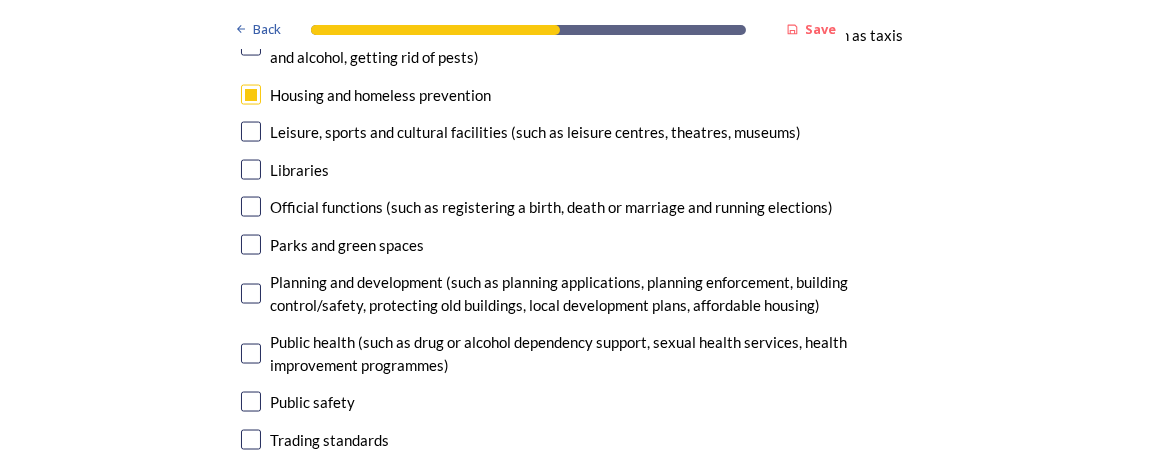 click at bounding box center [251, 477] 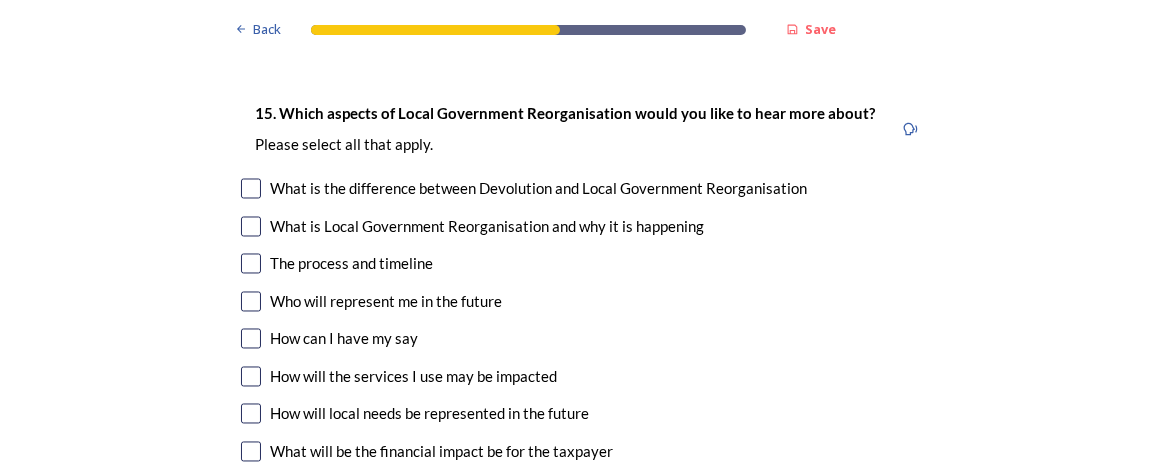 scroll, scrollTop: 5875, scrollLeft: 0, axis: vertical 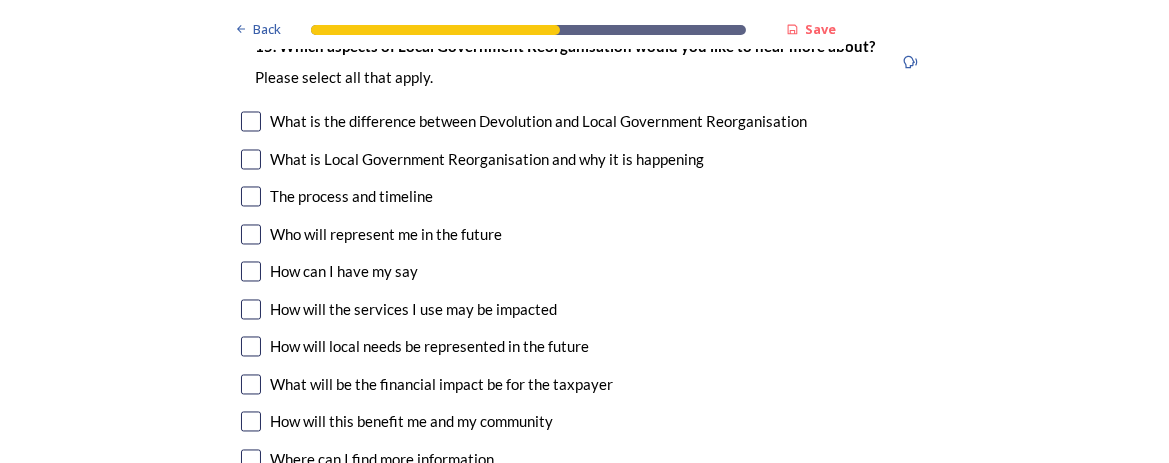 click at bounding box center [251, 346] 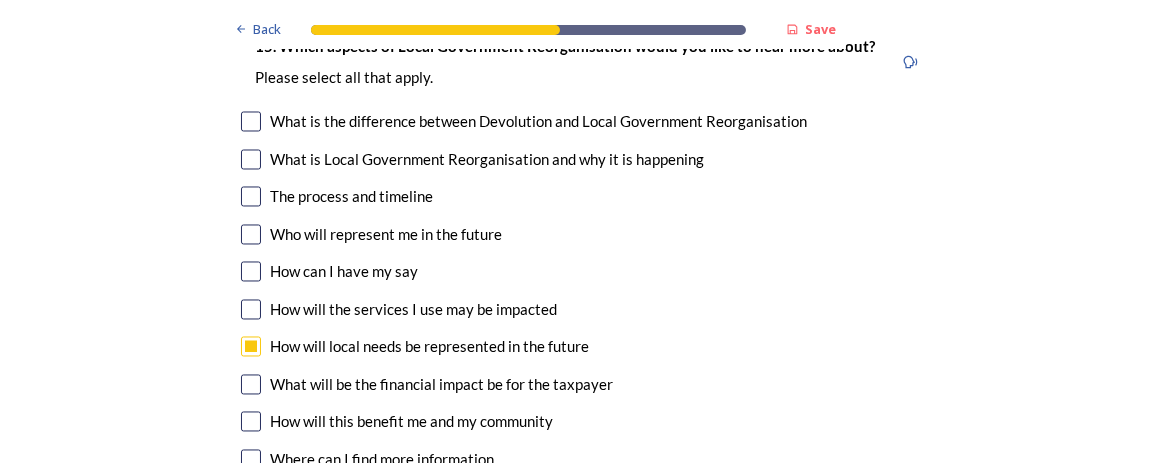 click at bounding box center [251, 421] 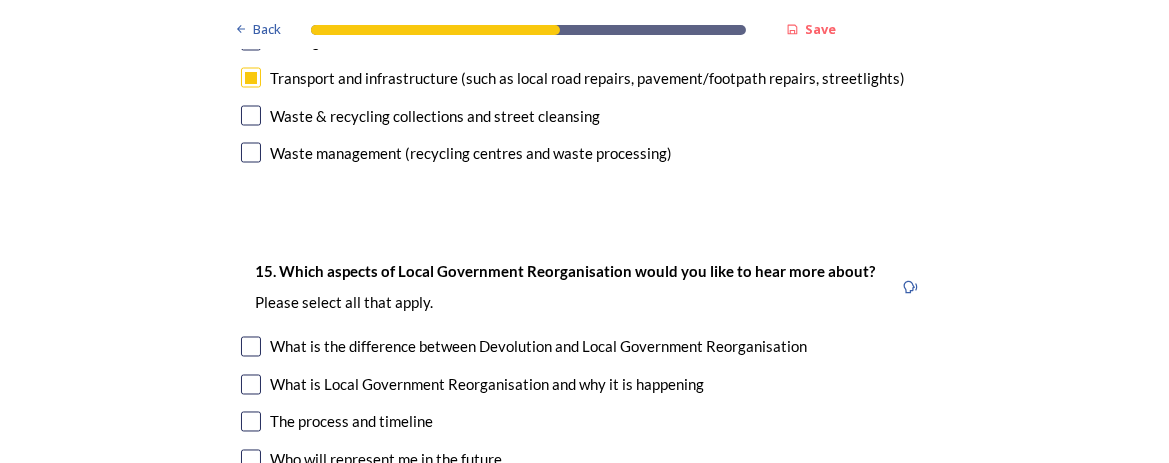 scroll, scrollTop: 5625, scrollLeft: 0, axis: vertical 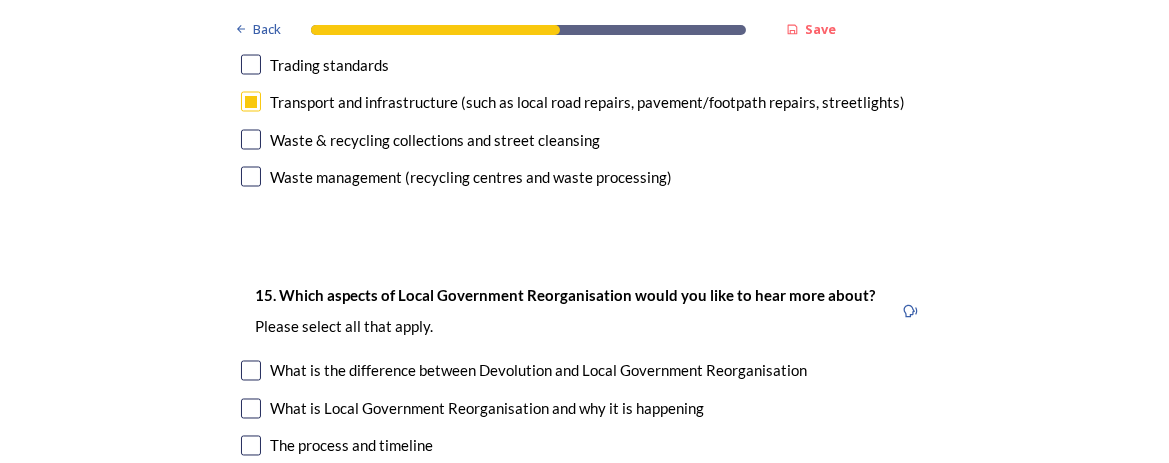 click at bounding box center (251, 484) 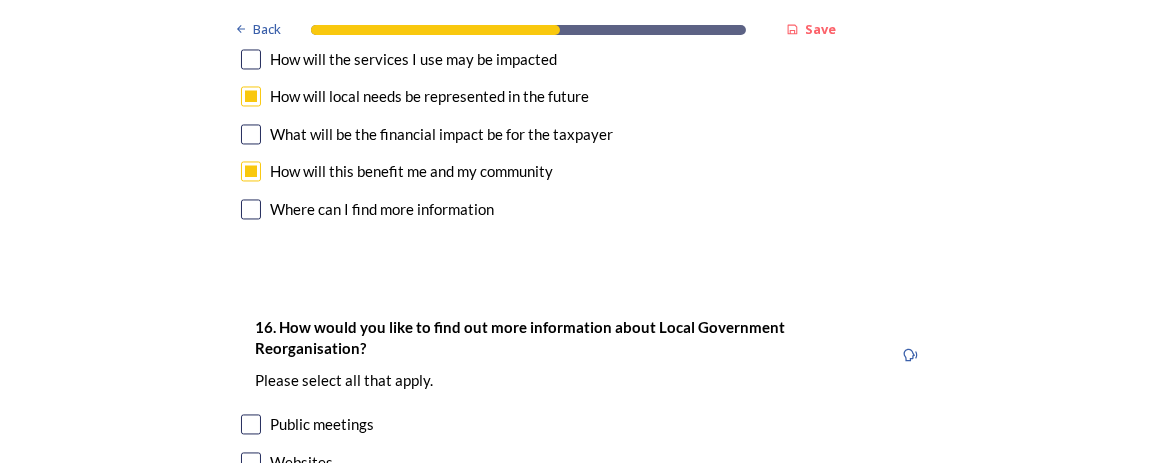 scroll, scrollTop: 6250, scrollLeft: 0, axis: vertical 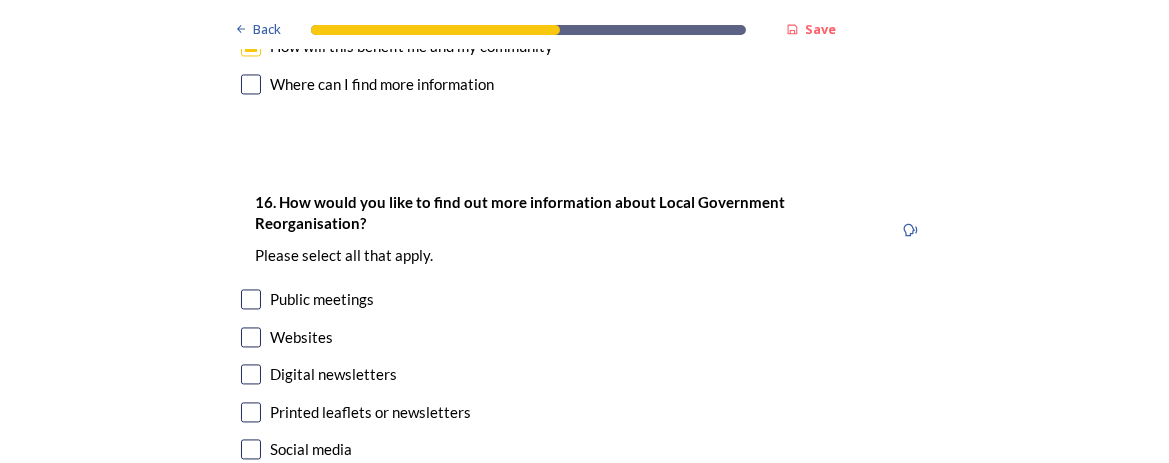 click at bounding box center (251, 337) 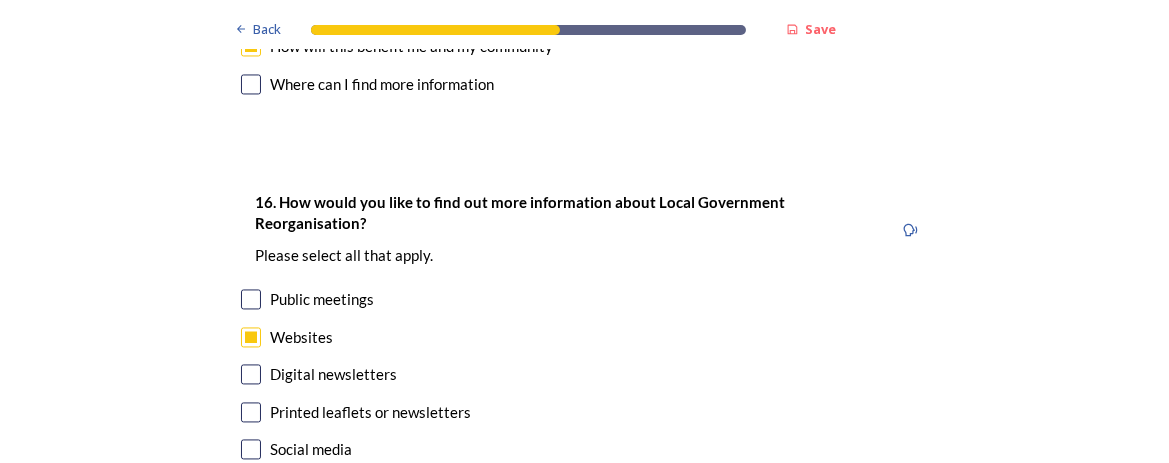 click at bounding box center [251, 374] 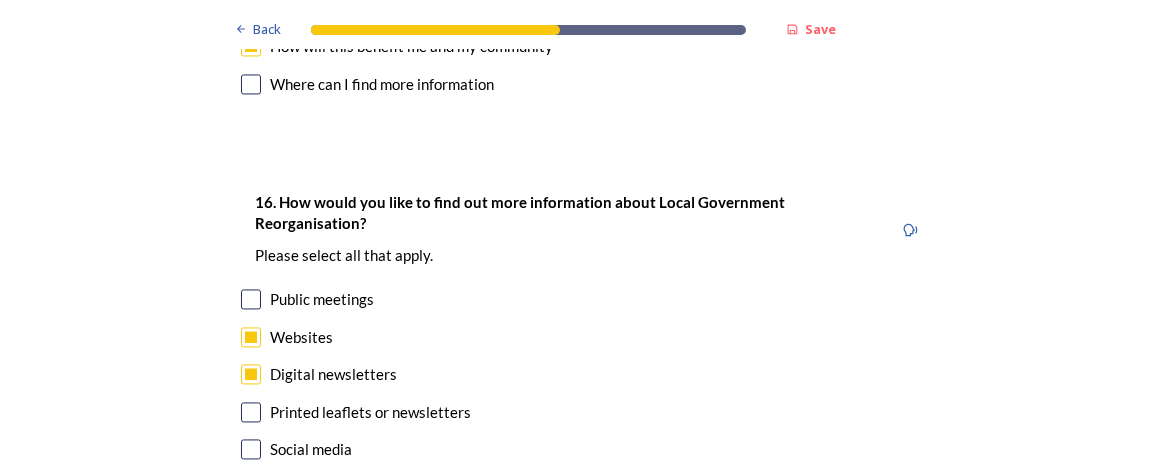 click at bounding box center (251, 449) 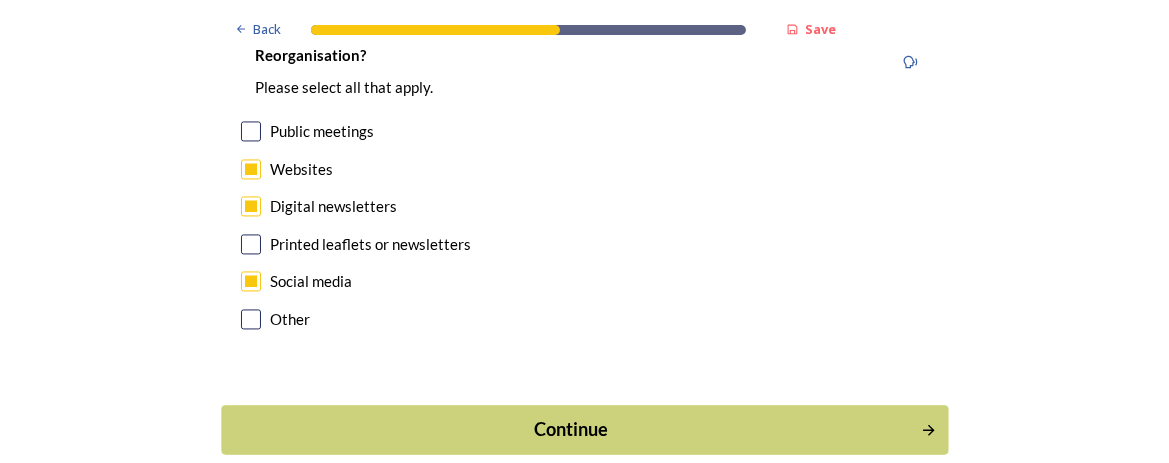 scroll, scrollTop: 6419, scrollLeft: 0, axis: vertical 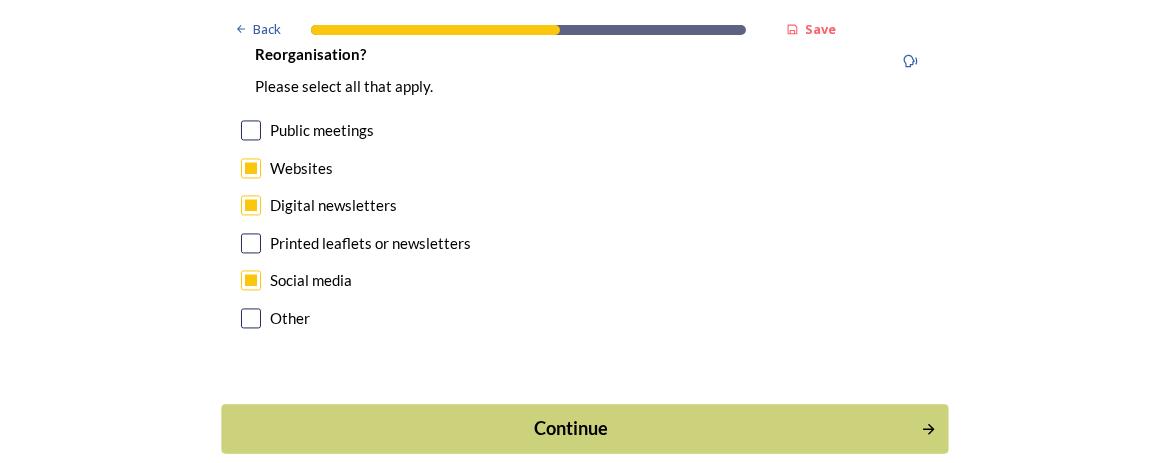 click on "Continue" at bounding box center [570, 428] 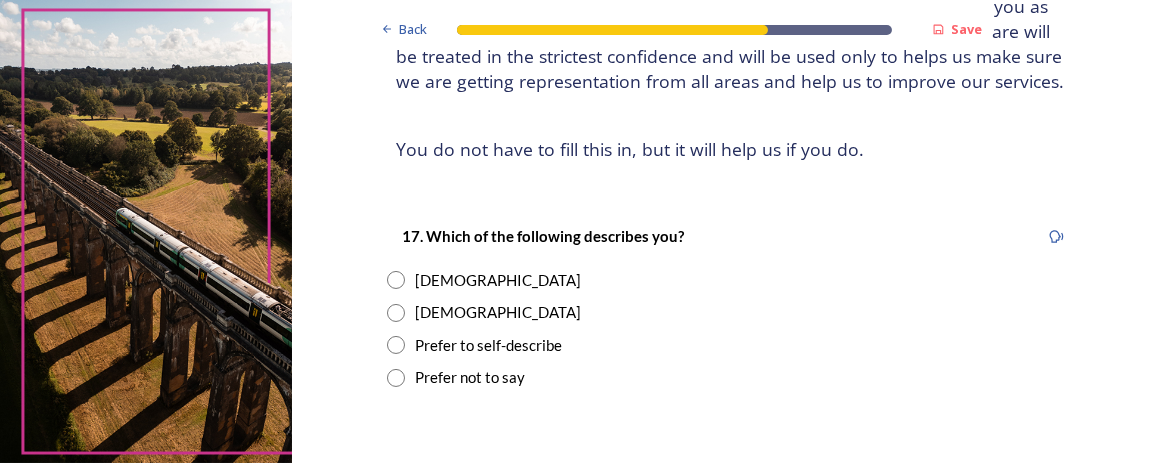 scroll, scrollTop: 249, scrollLeft: 0, axis: vertical 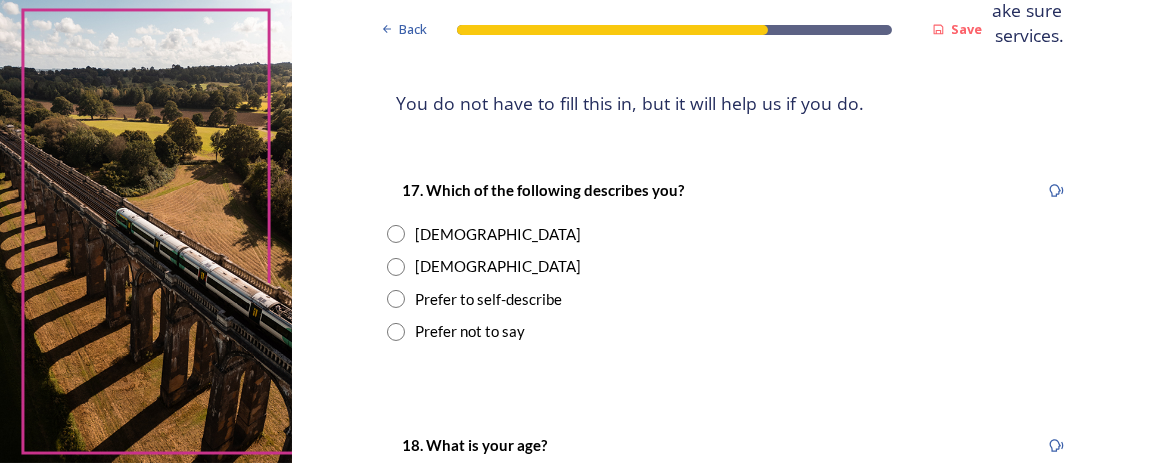 click at bounding box center [396, 267] 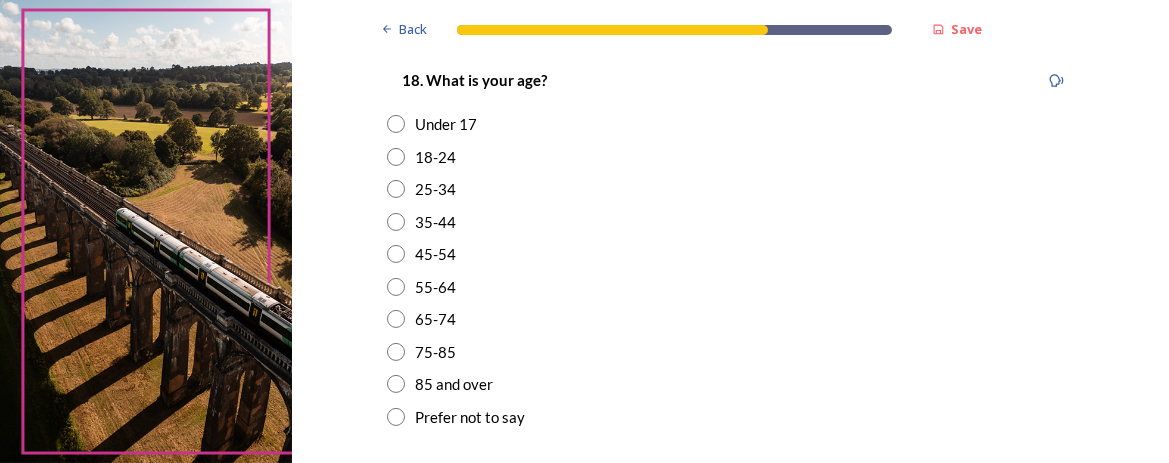 scroll, scrollTop: 625, scrollLeft: 0, axis: vertical 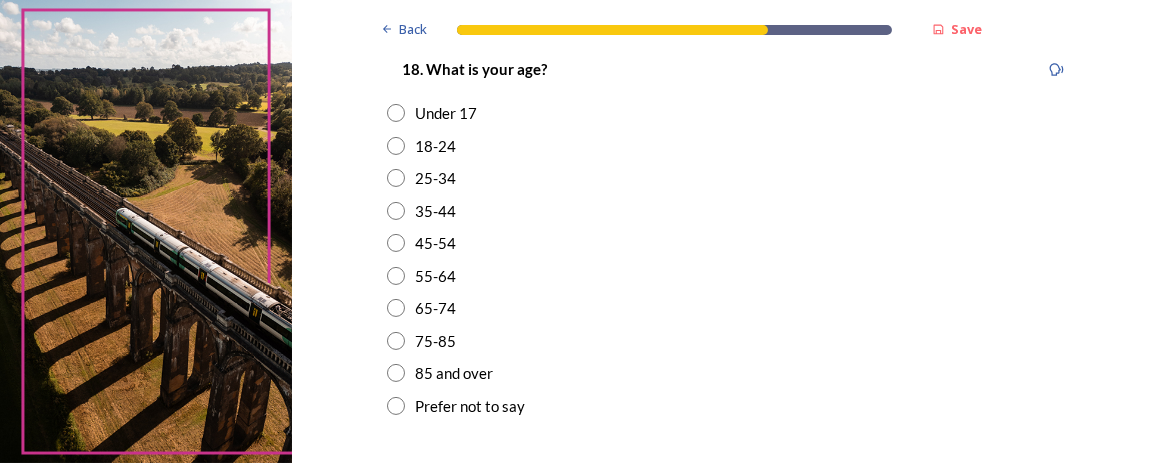 click at bounding box center [396, 276] 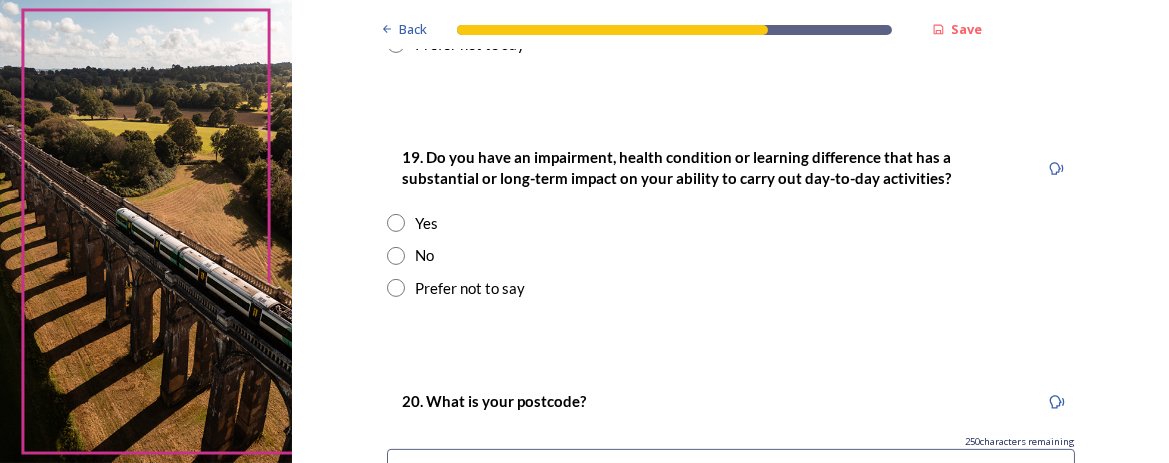 scroll, scrollTop: 999, scrollLeft: 0, axis: vertical 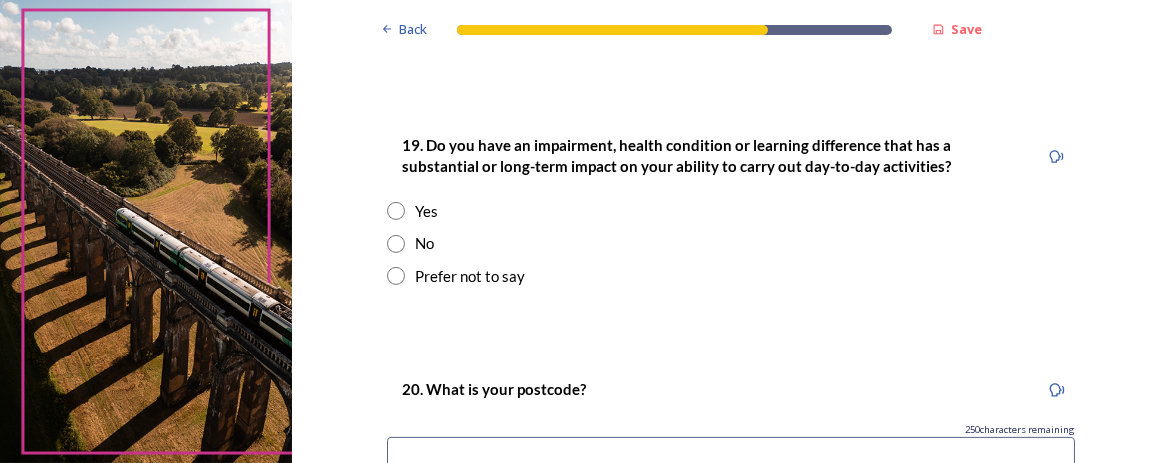 click at bounding box center [396, 244] 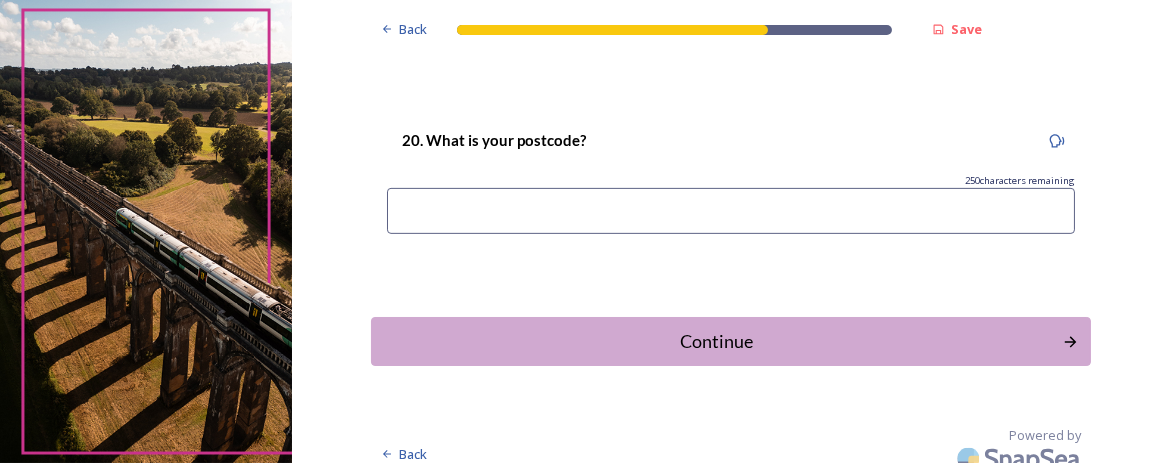 scroll, scrollTop: 1250, scrollLeft: 0, axis: vertical 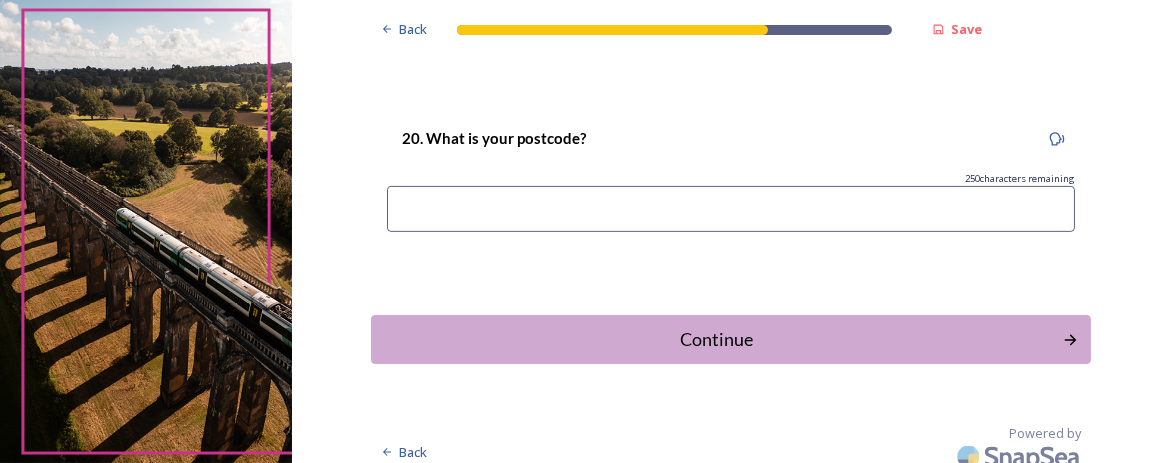 click at bounding box center [731, 209] 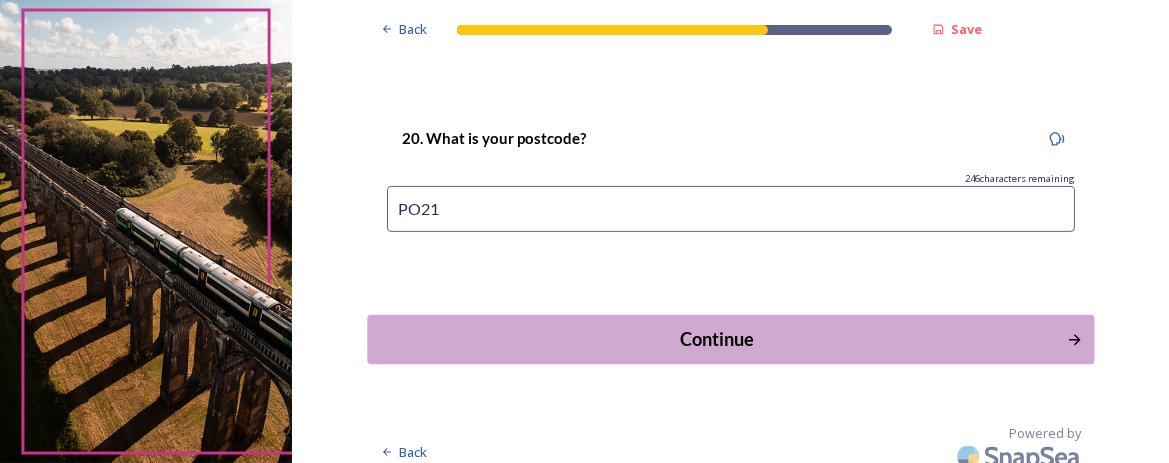 type on "PO21" 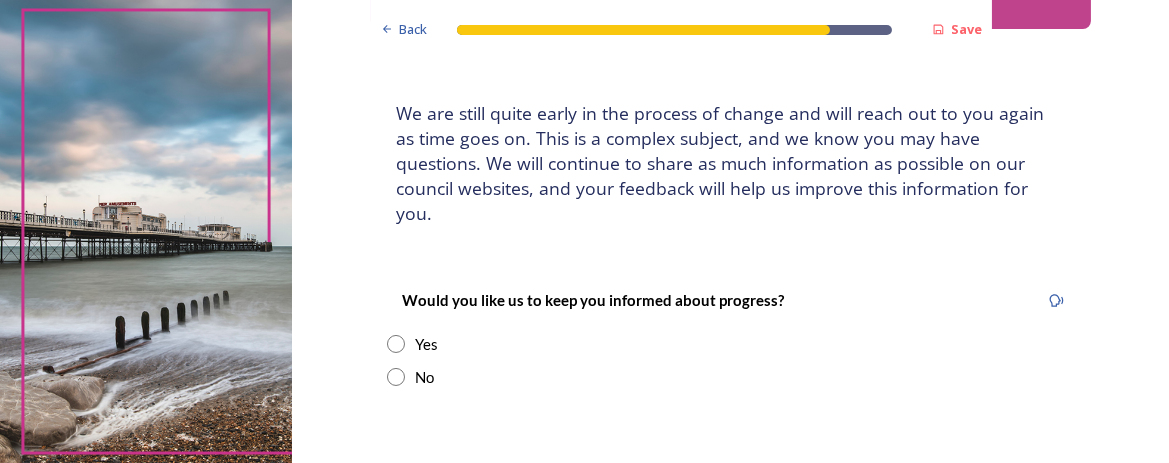 scroll, scrollTop: 125, scrollLeft: 0, axis: vertical 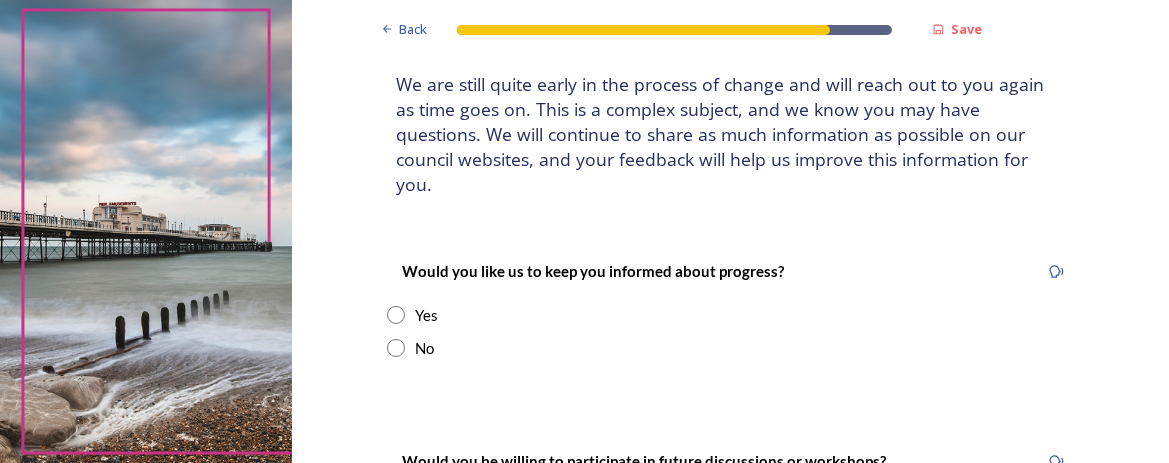 click at bounding box center [396, 315] 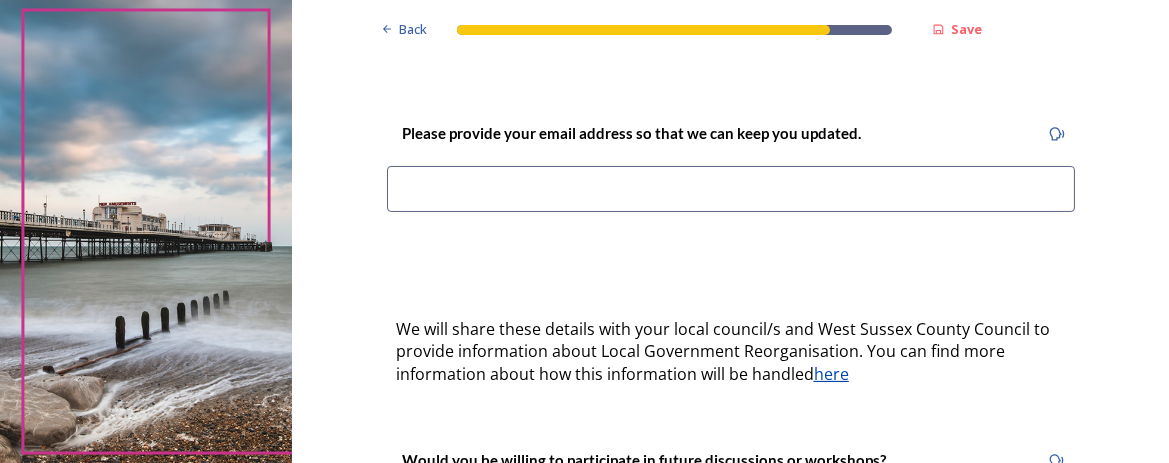 scroll, scrollTop: 499, scrollLeft: 0, axis: vertical 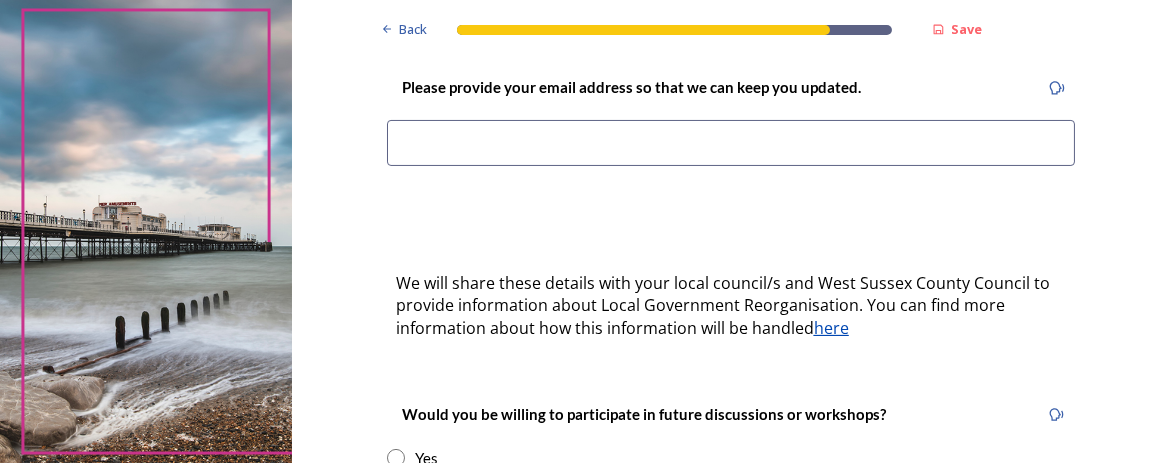 click at bounding box center (731, 143) 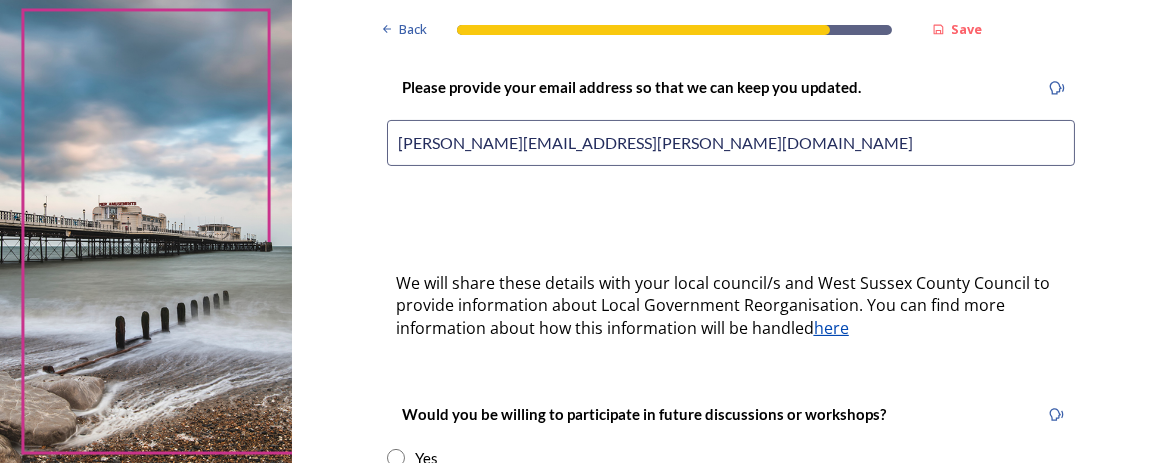 type on "[PERSON_NAME][EMAIL_ADDRESS][PERSON_NAME][DOMAIN_NAME]" 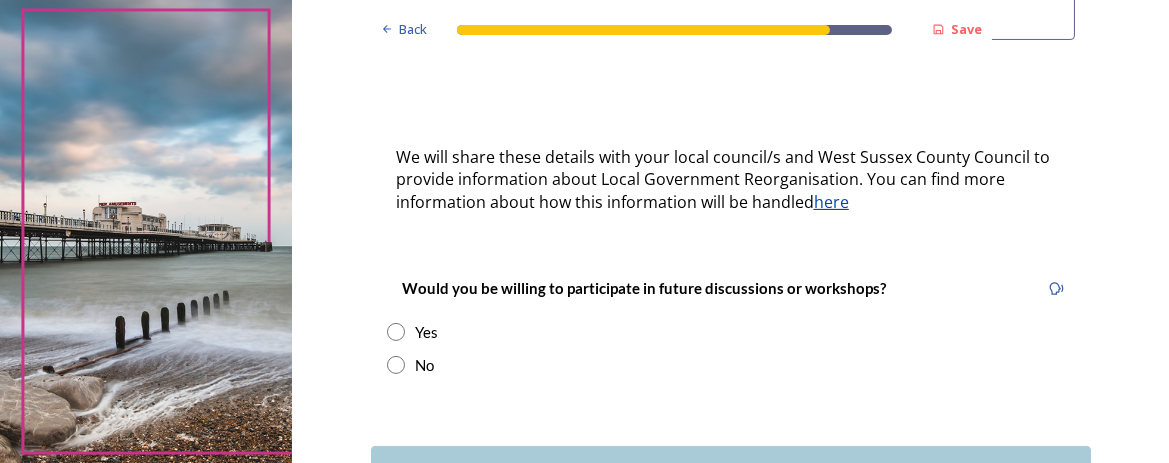 click at bounding box center (396, 332) 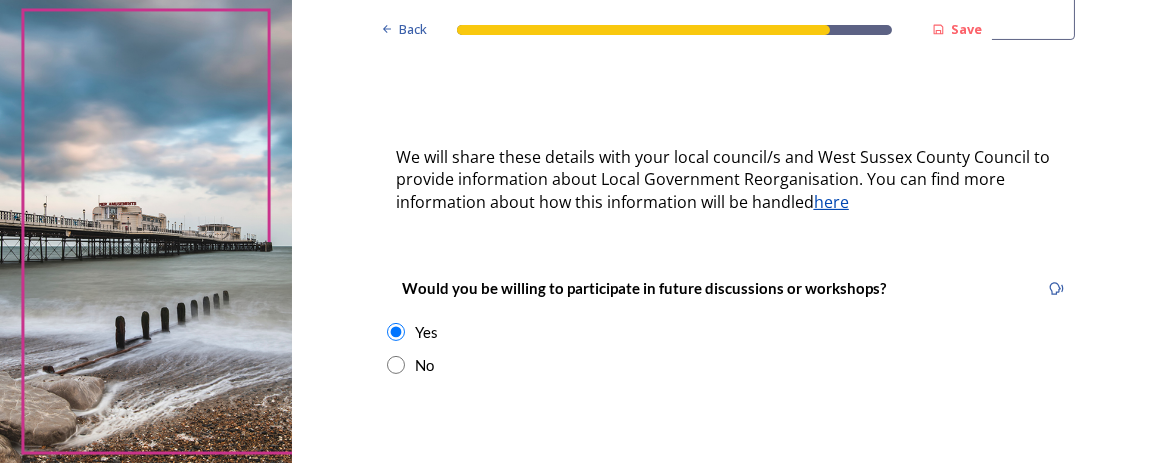 scroll, scrollTop: 499, scrollLeft: 0, axis: vertical 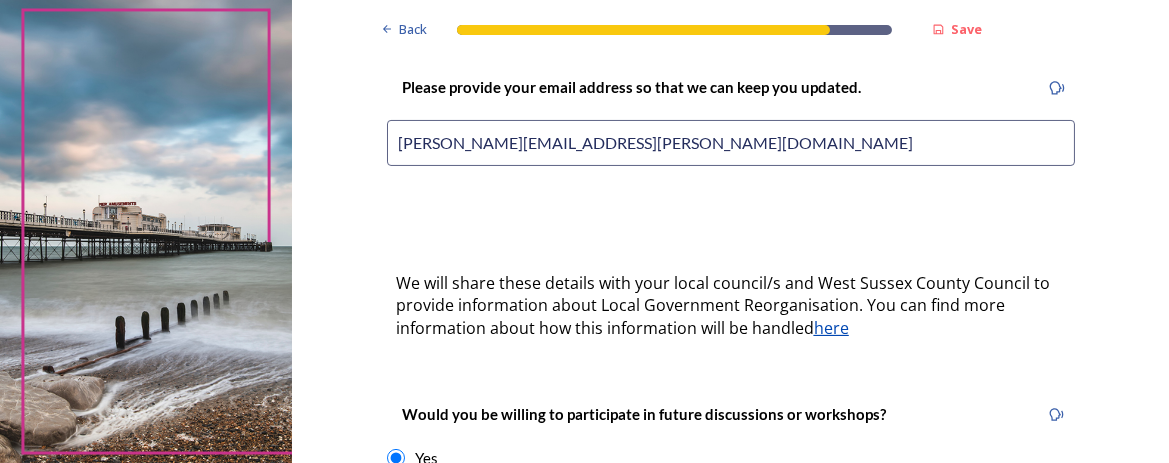 drag, startPoint x: 618, startPoint y: 123, endPoint x: 370, endPoint y: 127, distance: 248.03226 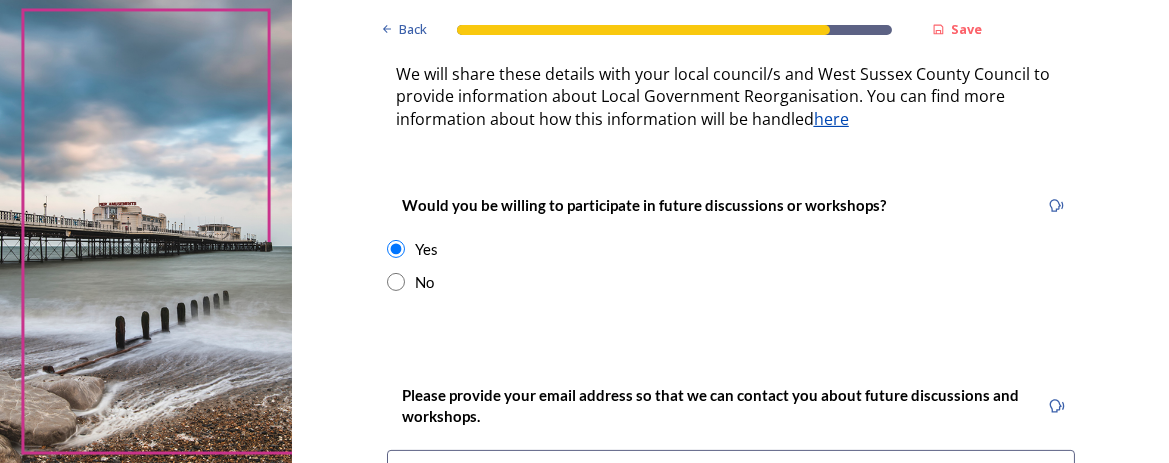 scroll, scrollTop: 968, scrollLeft: 0, axis: vertical 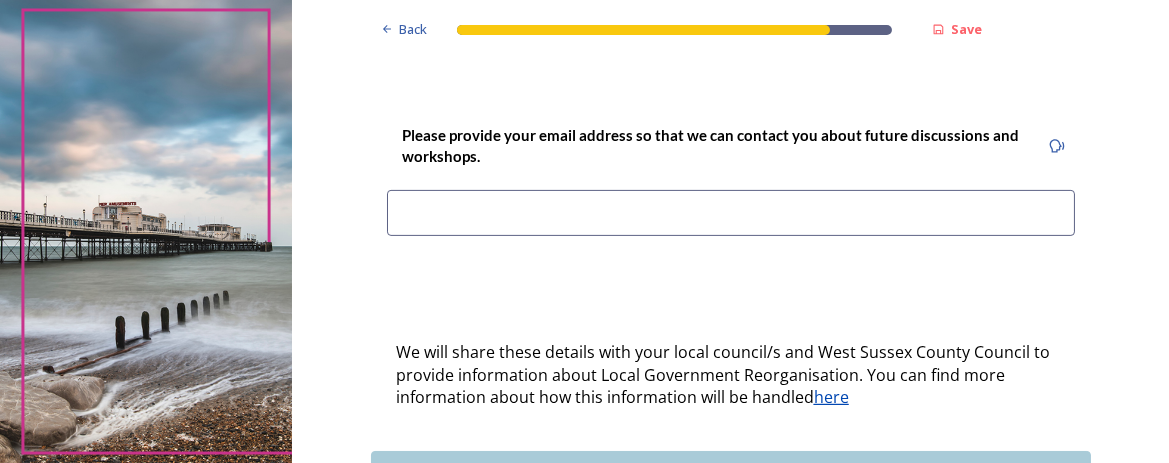 click at bounding box center (731, 213) 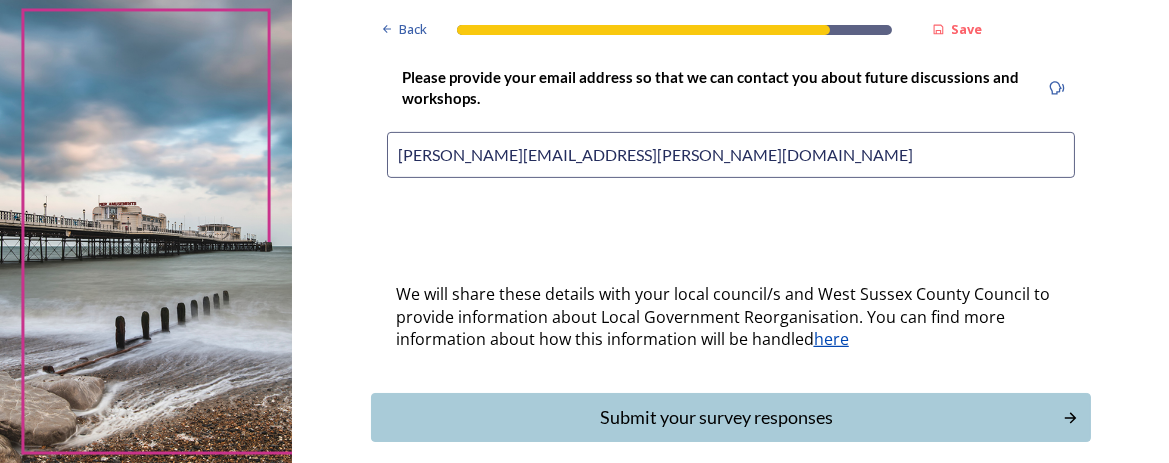 scroll, scrollTop: 1093, scrollLeft: 0, axis: vertical 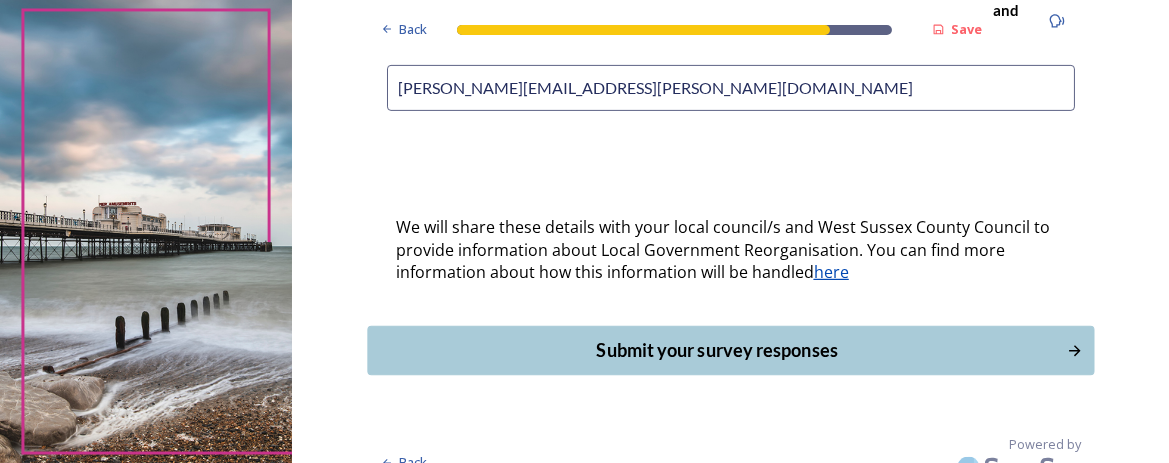 type on "[PERSON_NAME][EMAIL_ADDRESS][PERSON_NAME][DOMAIN_NAME]" 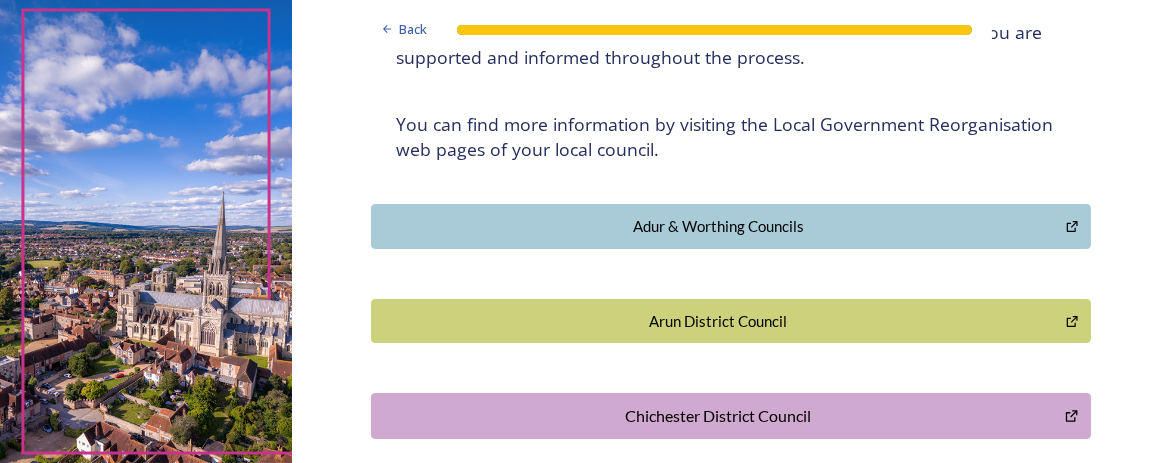 scroll, scrollTop: 319, scrollLeft: 0, axis: vertical 